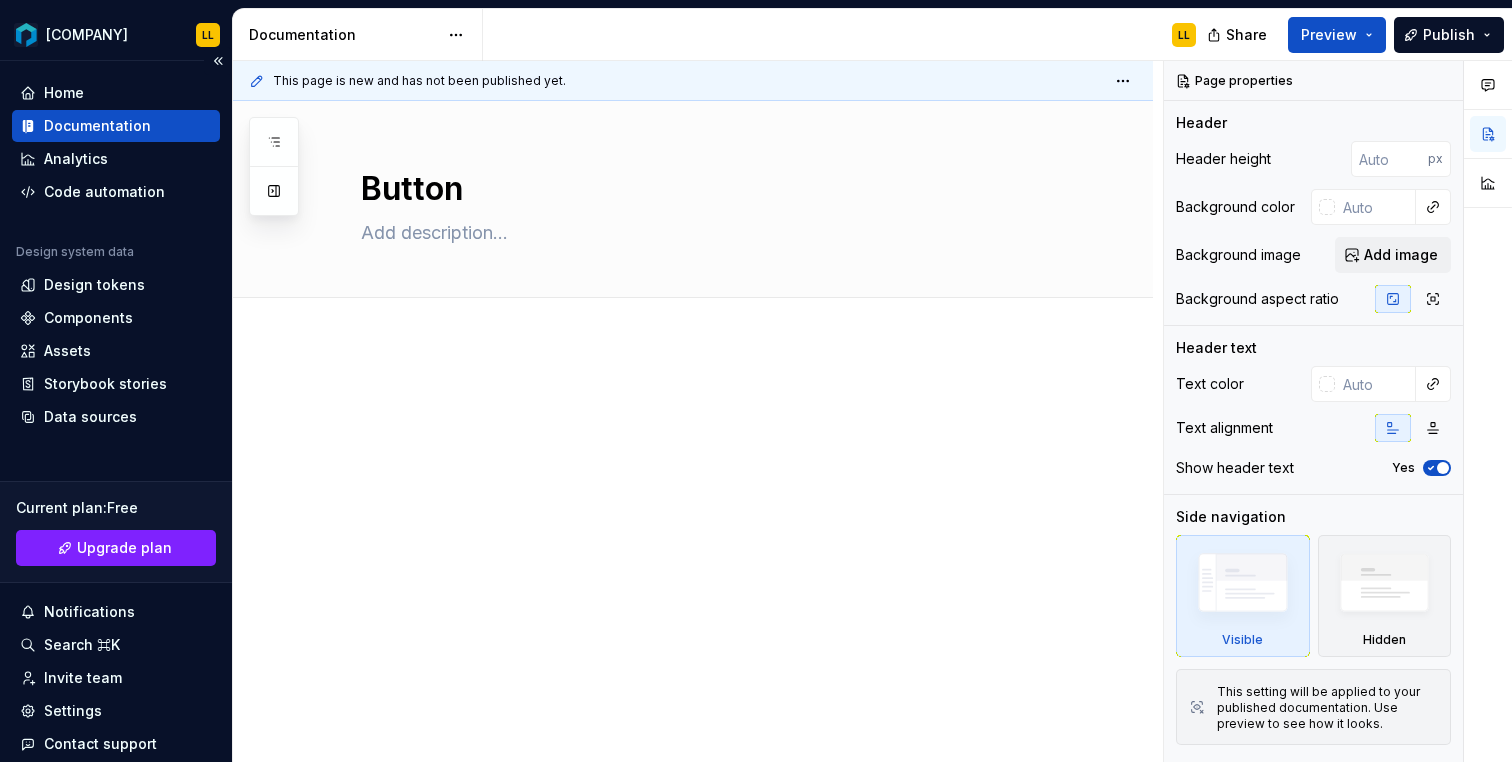 scroll, scrollTop: 0, scrollLeft: 0, axis: both 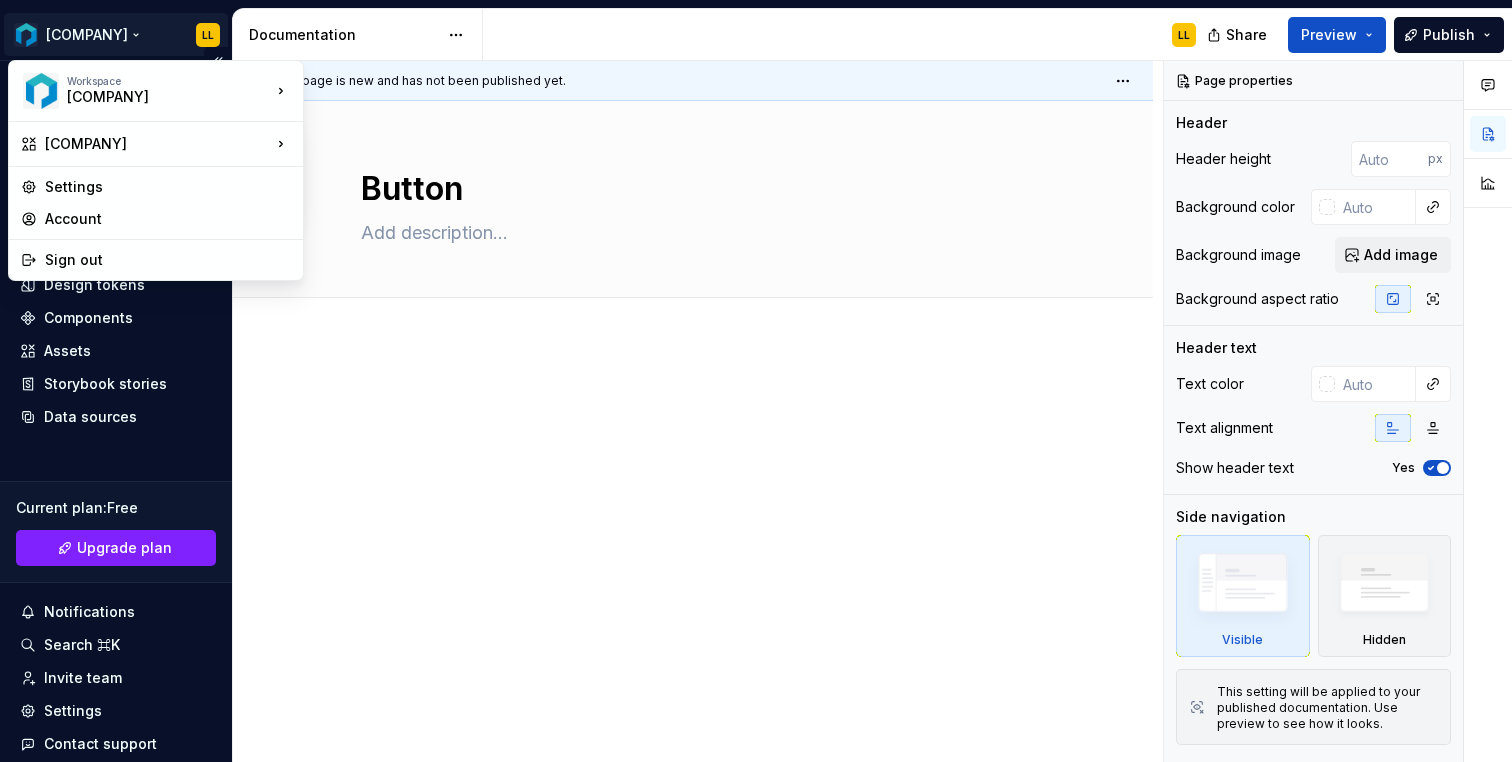 click on "Workspace [COMPANY] [COMPANY] the [COMPANY] Design System Settings Account Sign out" at bounding box center [756, 381] 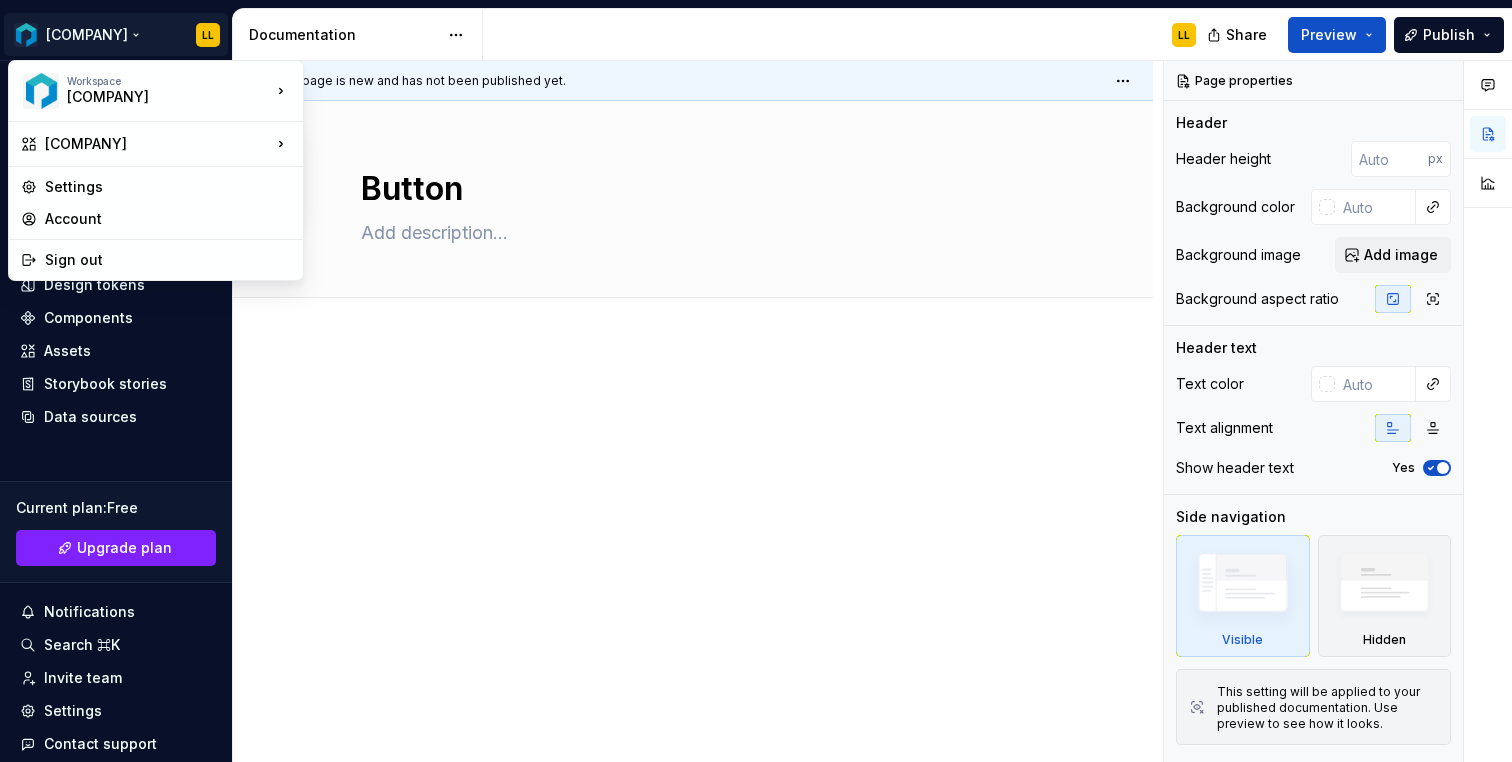 type on "*" 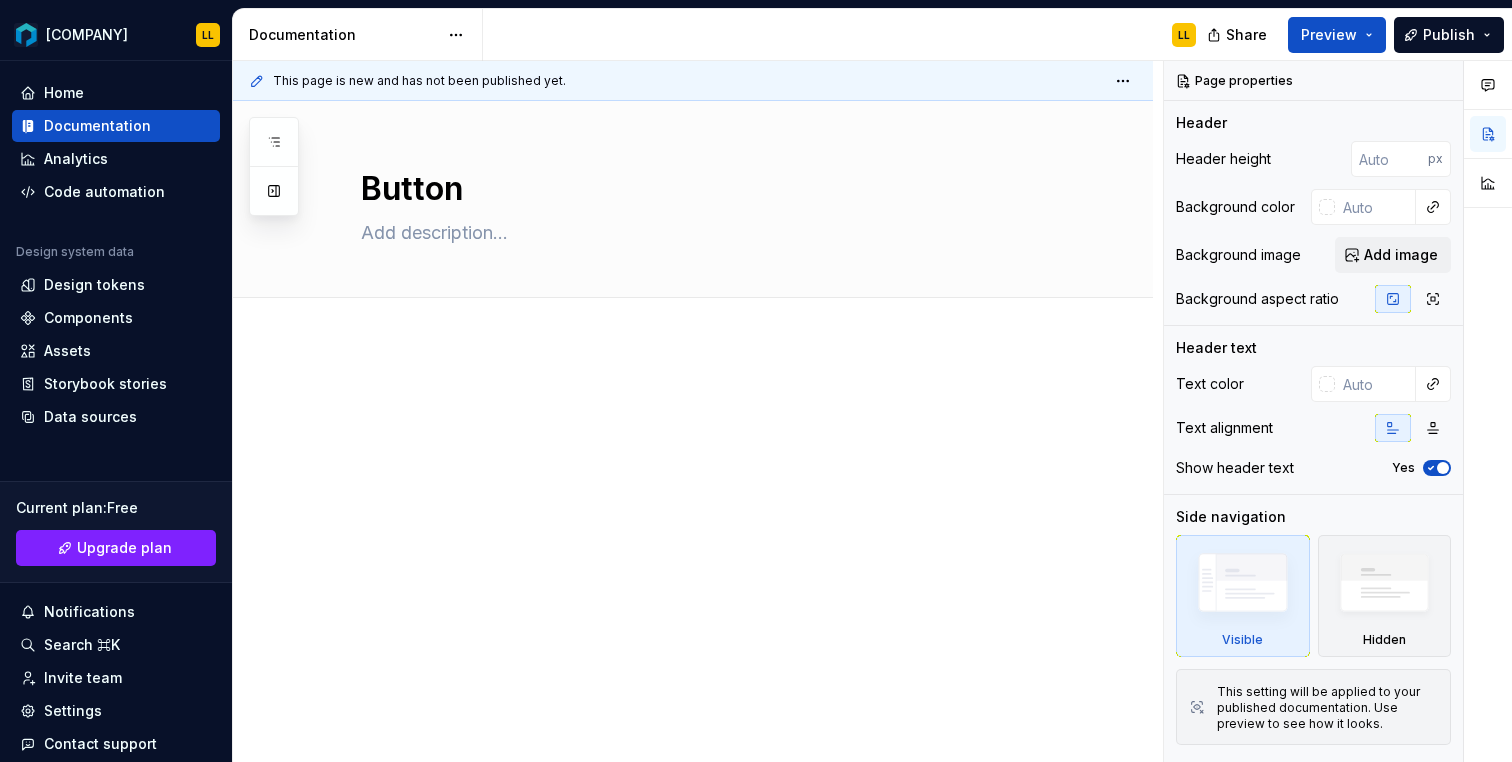 click on "Workspace [COMPANY] [COMPANY] the [COMPANY] Design System Settings Account Sign out" at bounding box center [756, 381] 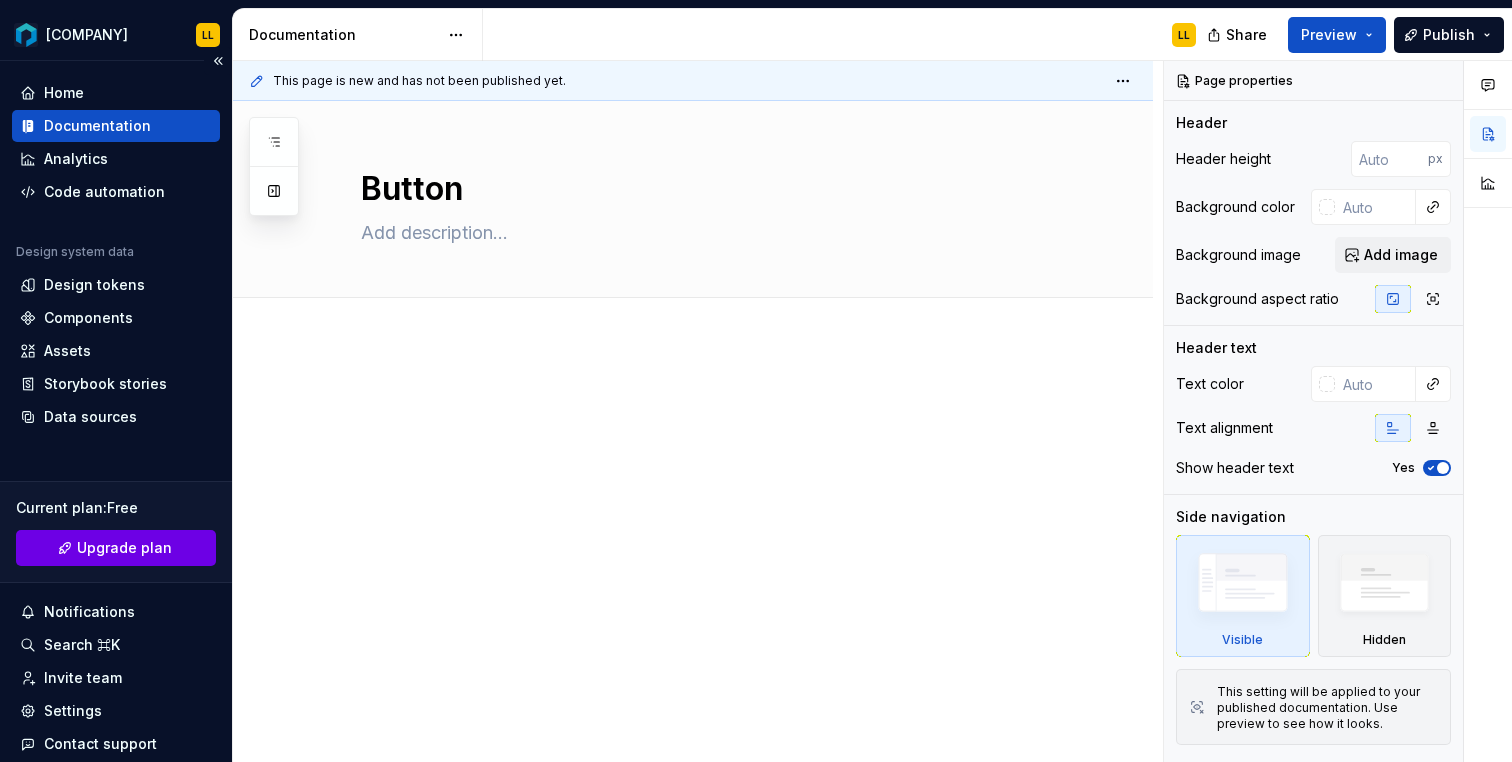 scroll, scrollTop: 100, scrollLeft: 0, axis: vertical 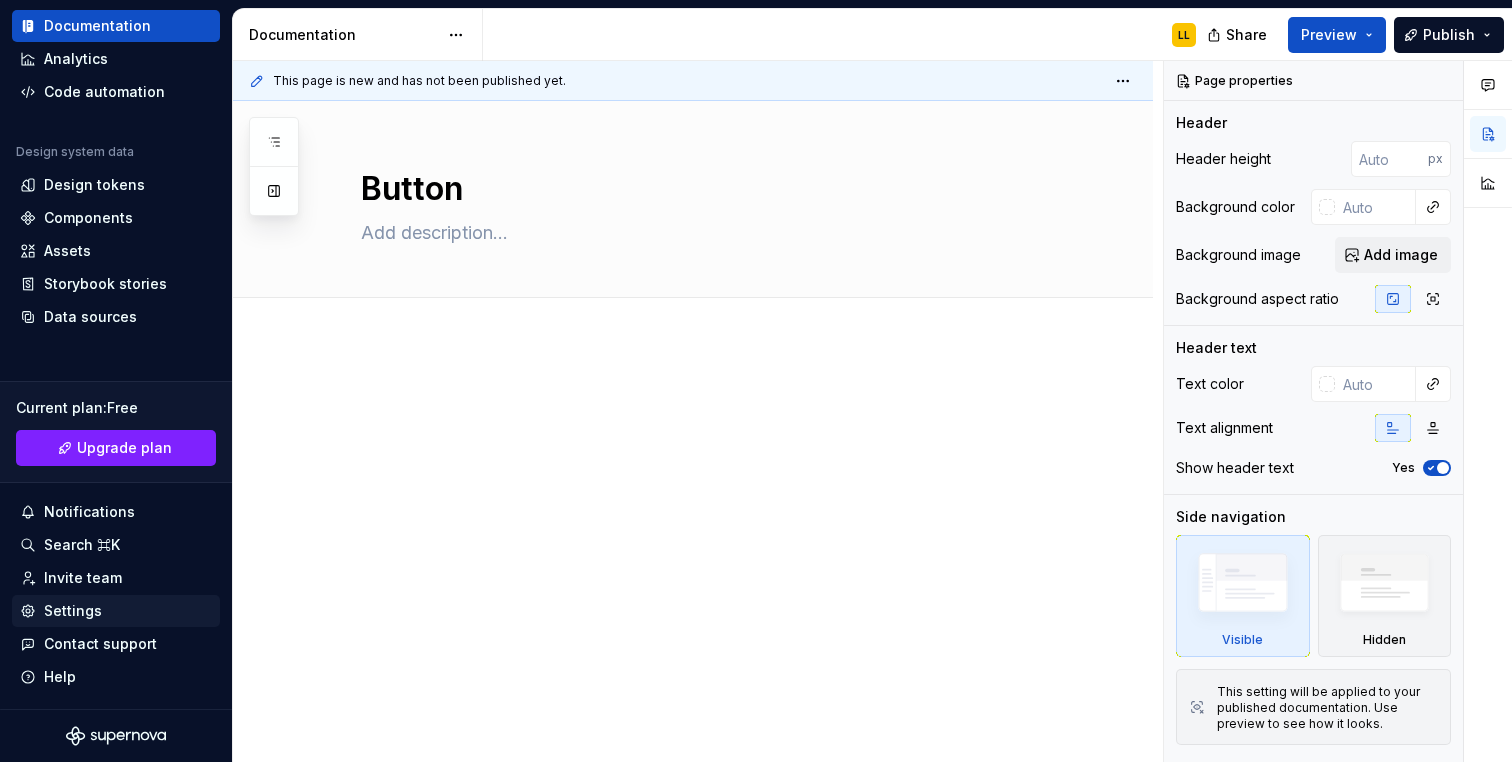 click on "Settings" at bounding box center [73, 611] 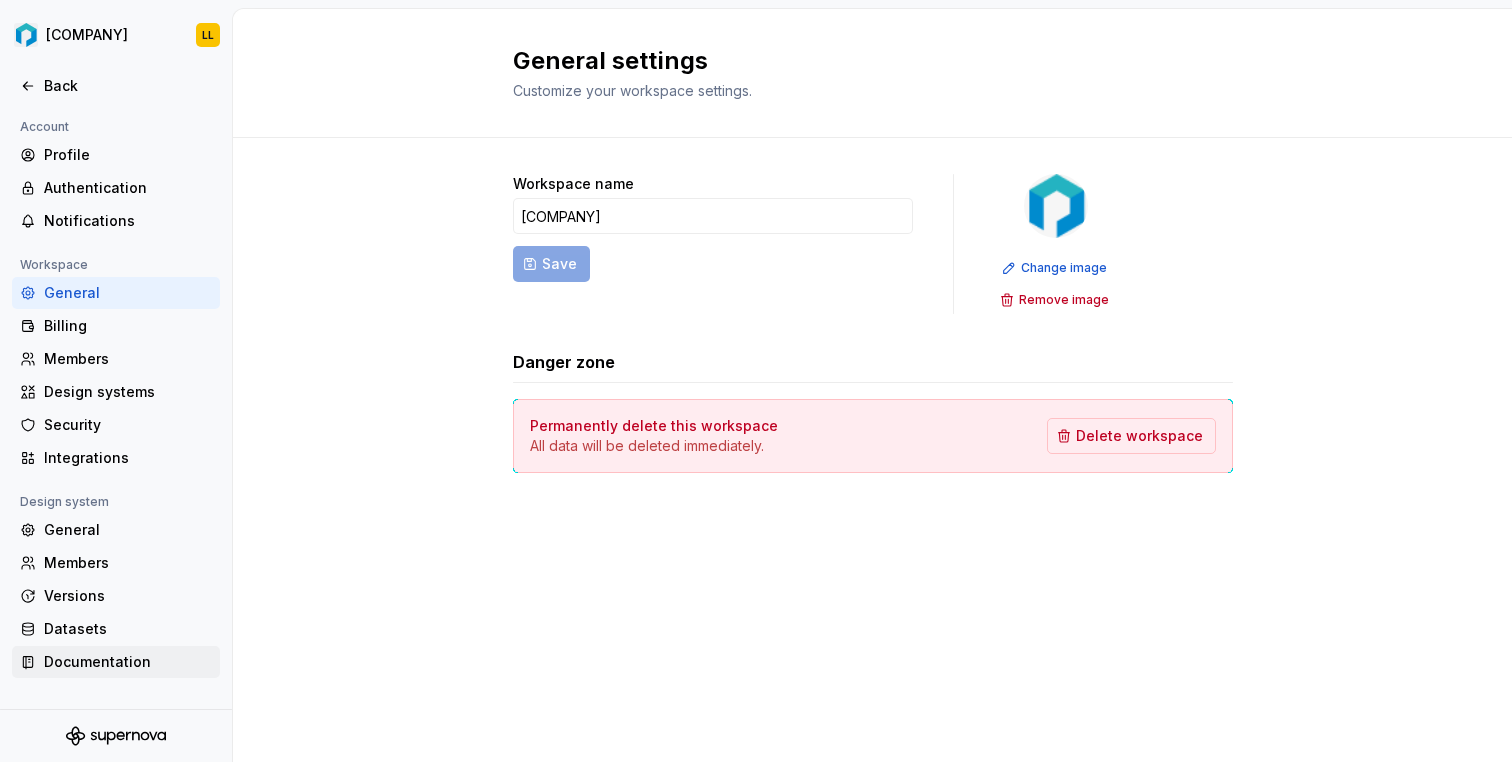 click on "Documentation" at bounding box center [128, 662] 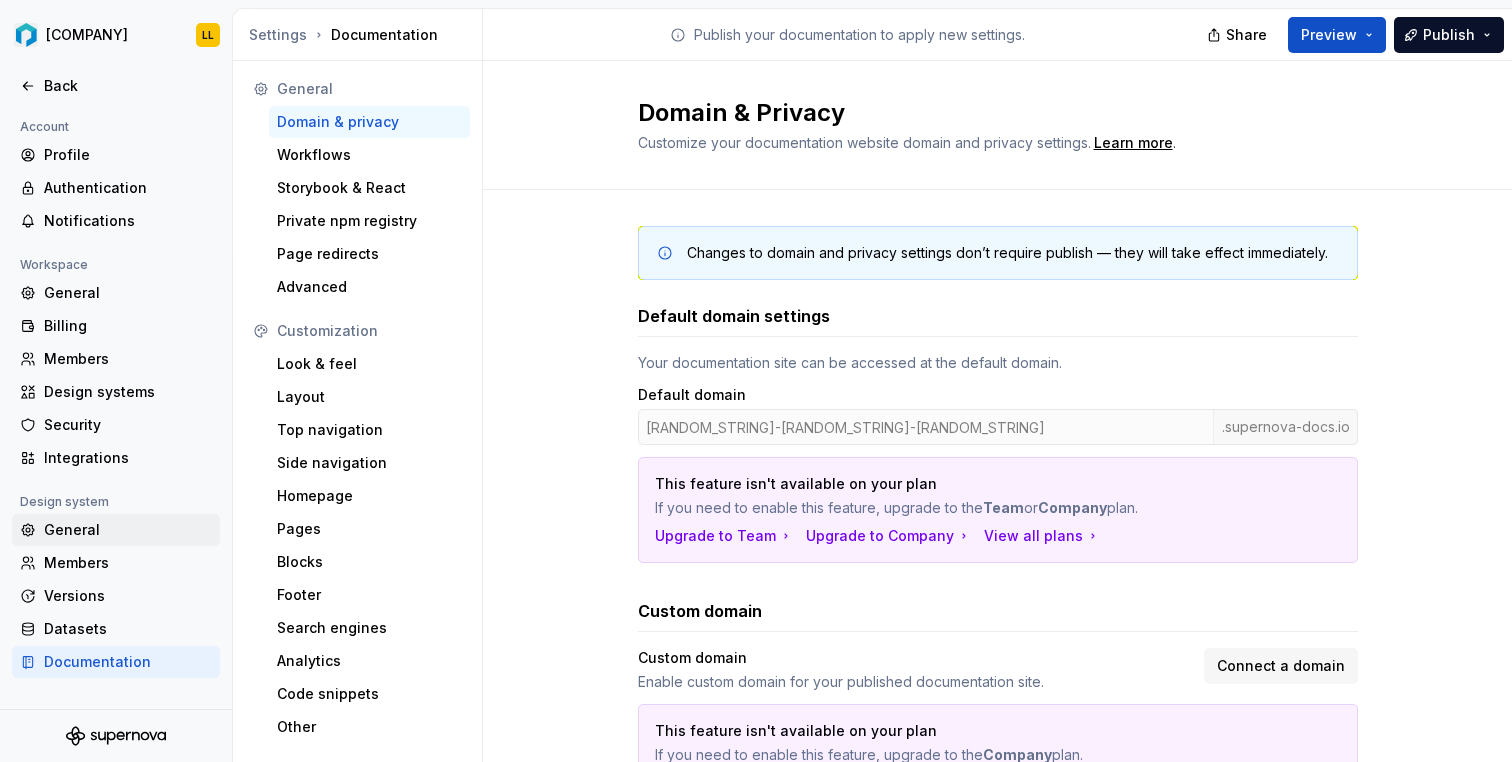 click on "General" at bounding box center [128, 530] 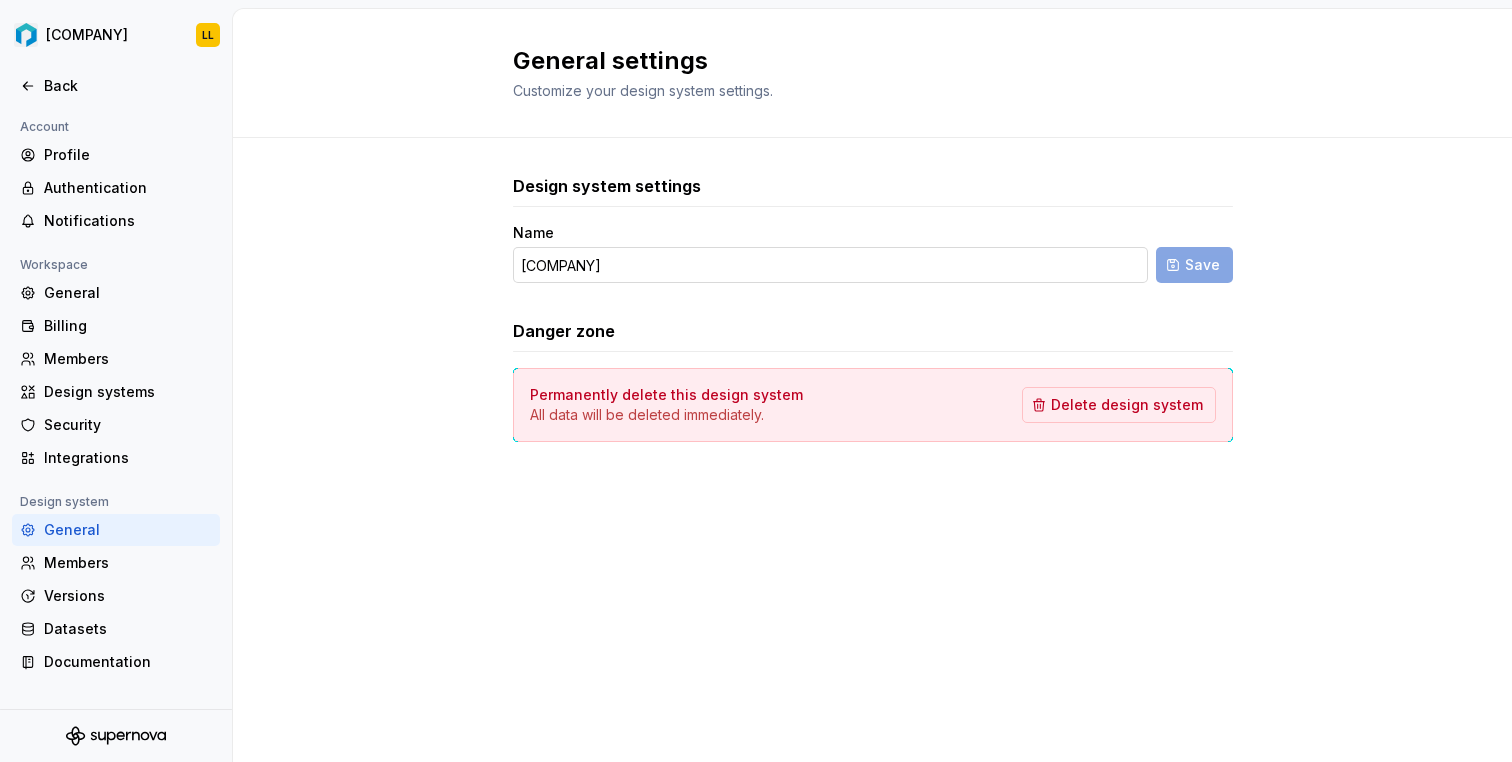 click on "[COMPANY]" at bounding box center (830, 265) 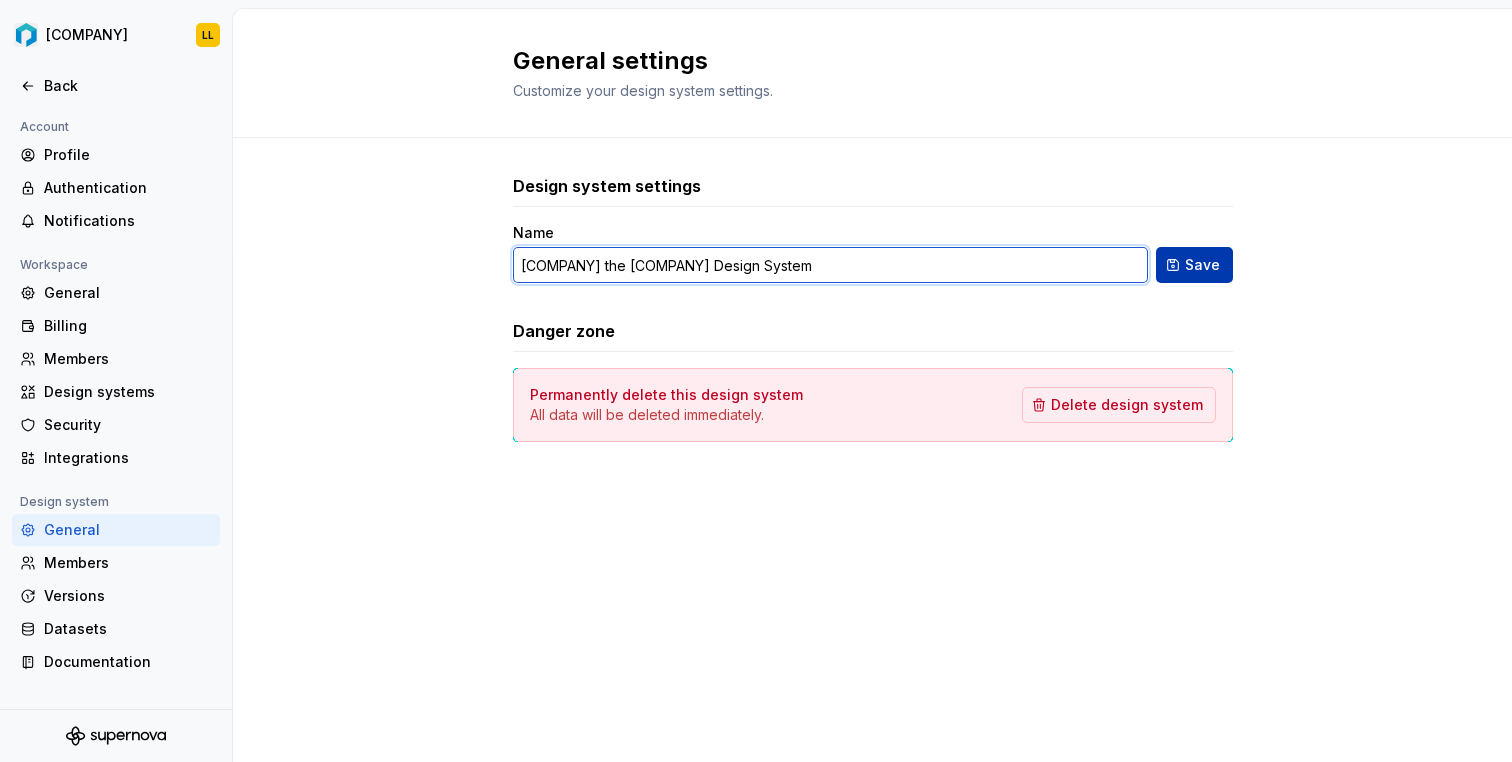 type on "[COMPANY] the [COMPANY] Design System" 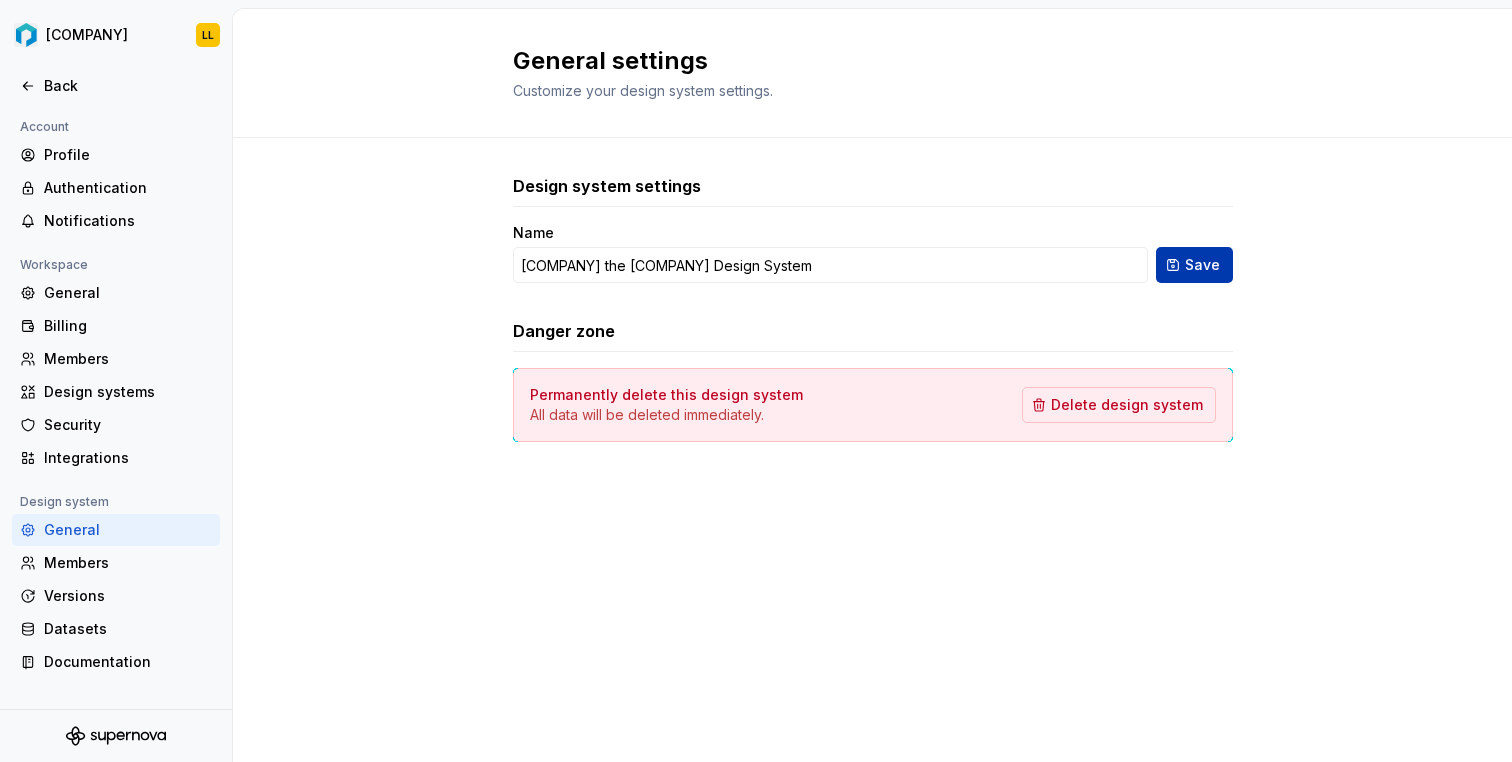 click on "Save" at bounding box center (1202, 265) 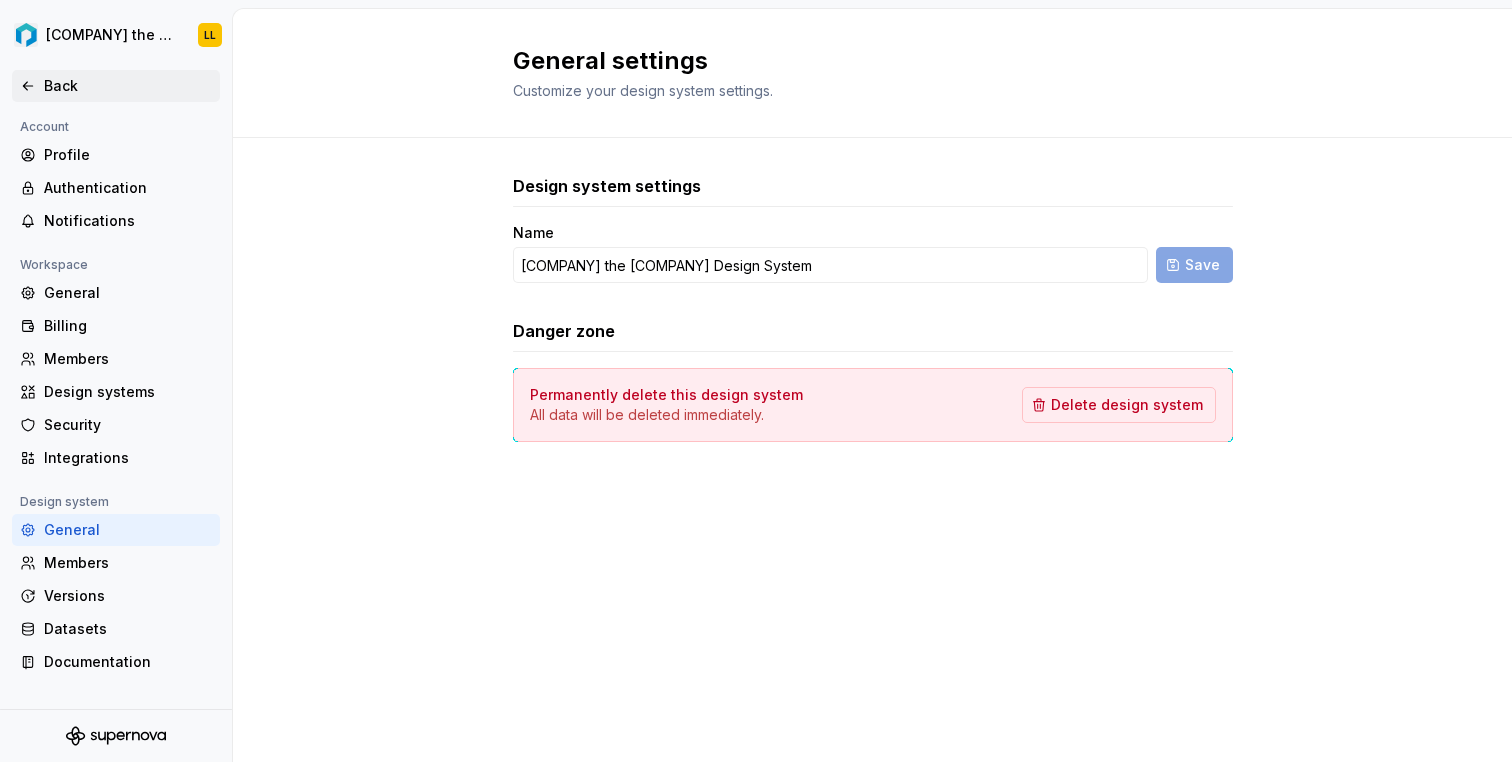 click on "Back" at bounding box center [128, 86] 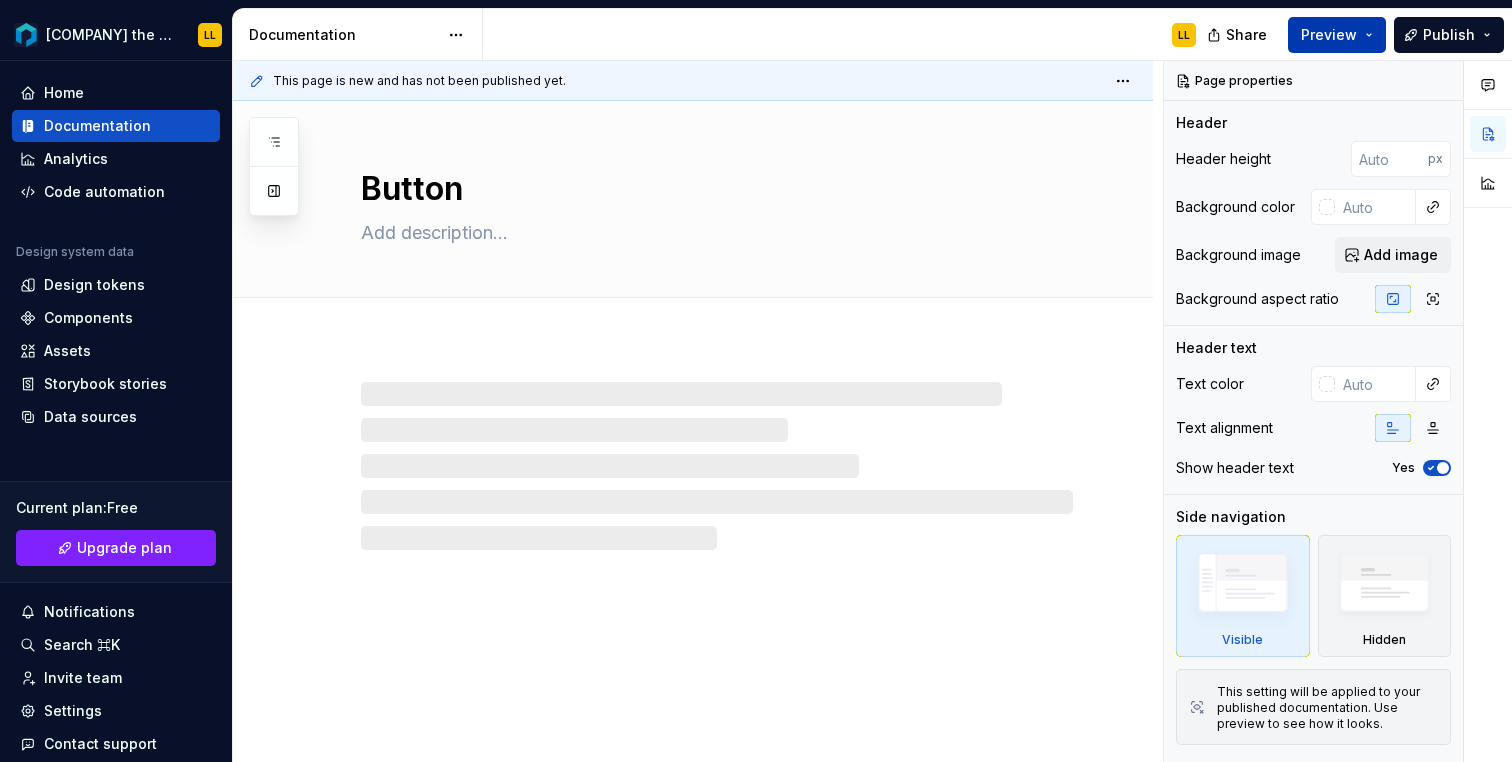 click on "Preview" at bounding box center (1337, 35) 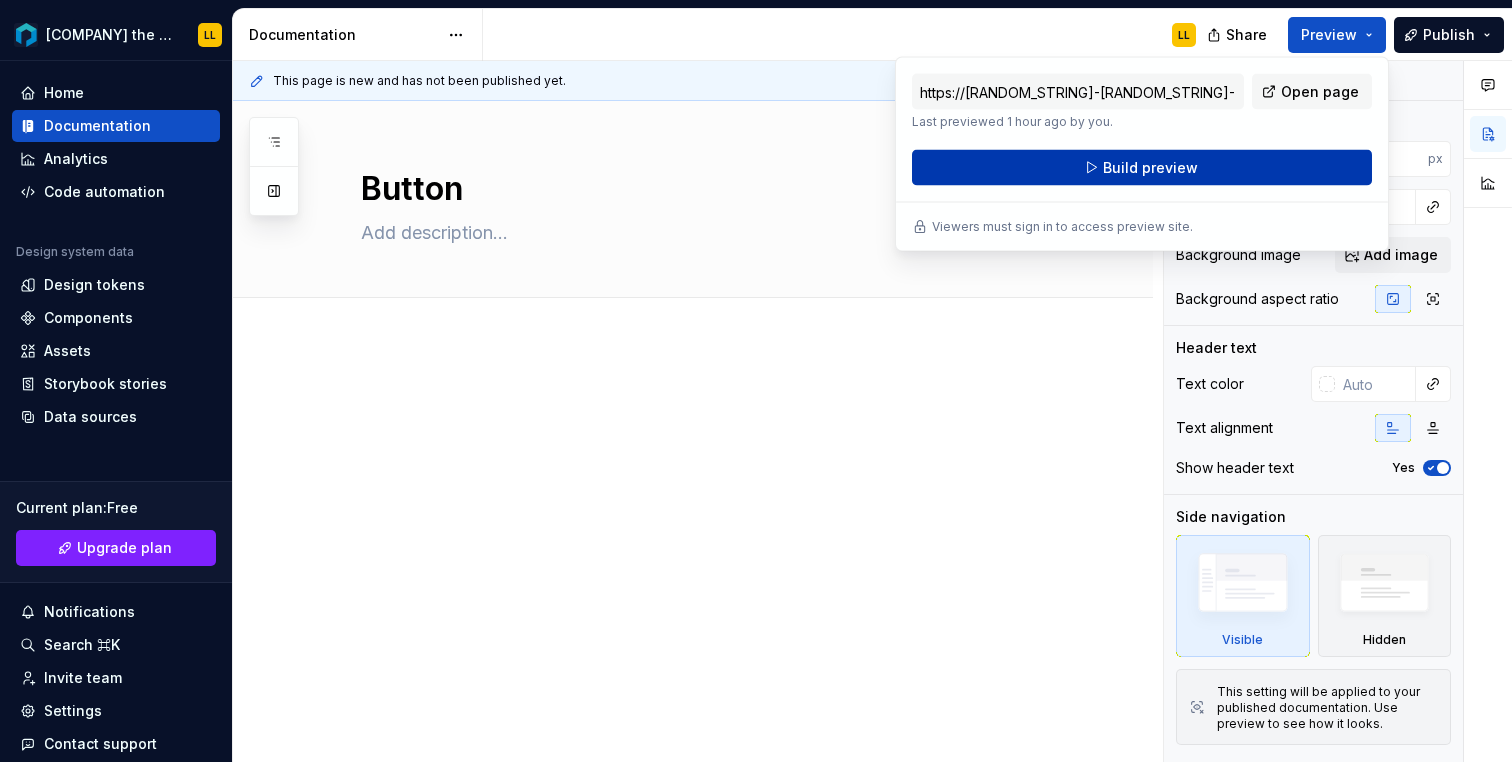 click on "Build preview" at bounding box center (1150, 168) 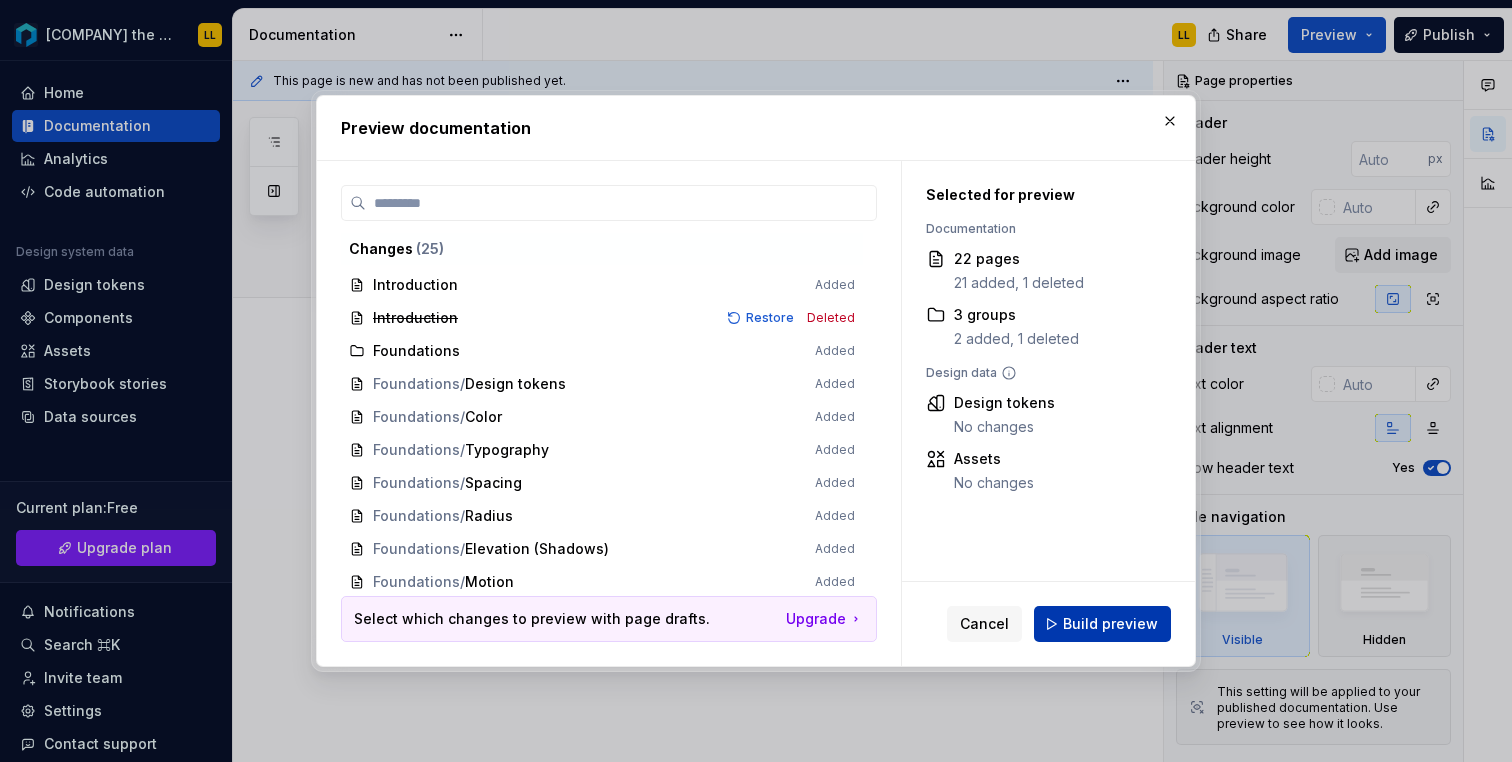 click on "Build preview" at bounding box center [1110, 624] 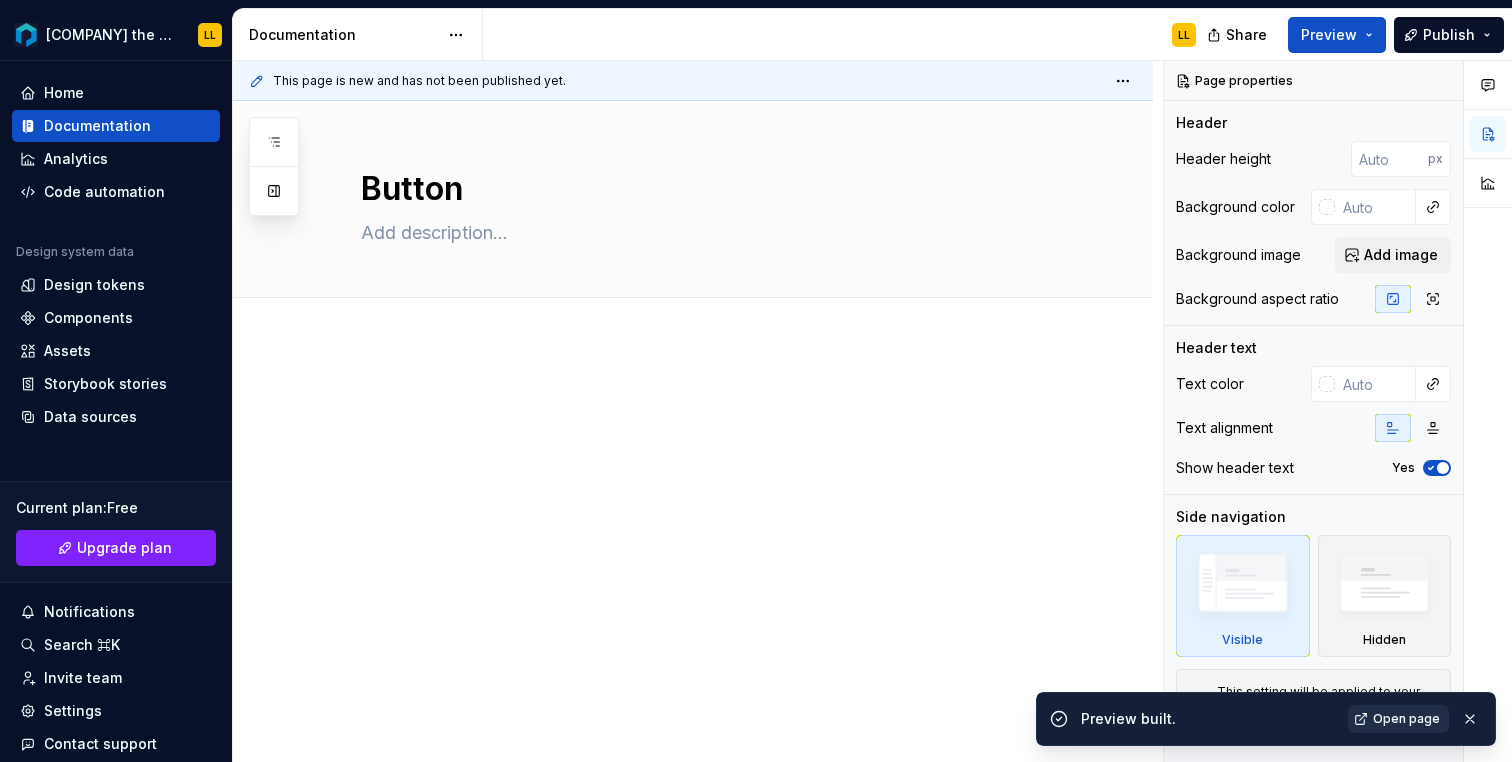 click on "Open page" at bounding box center (1406, 719) 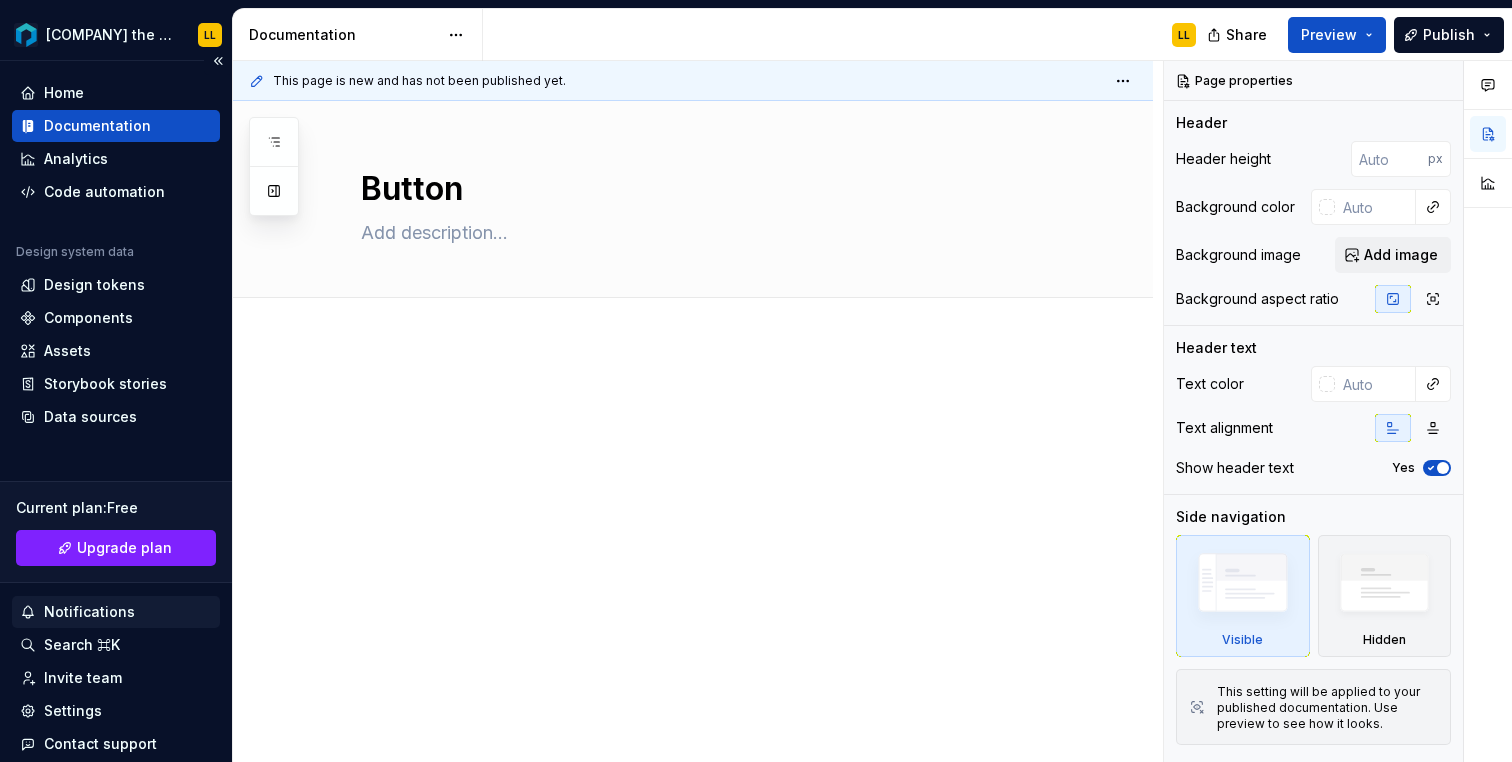 scroll, scrollTop: 100, scrollLeft: 0, axis: vertical 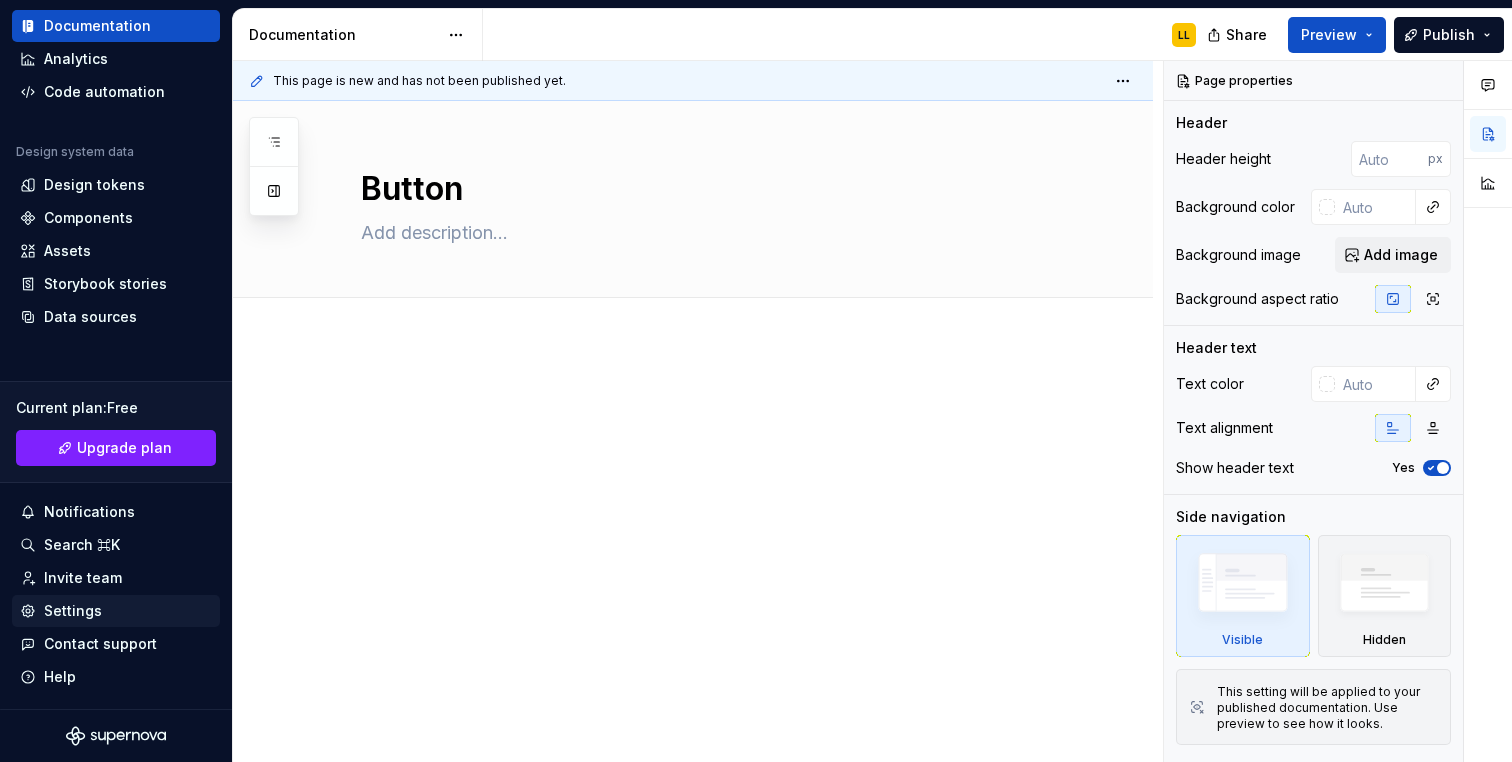 click on "Settings" at bounding box center (73, 611) 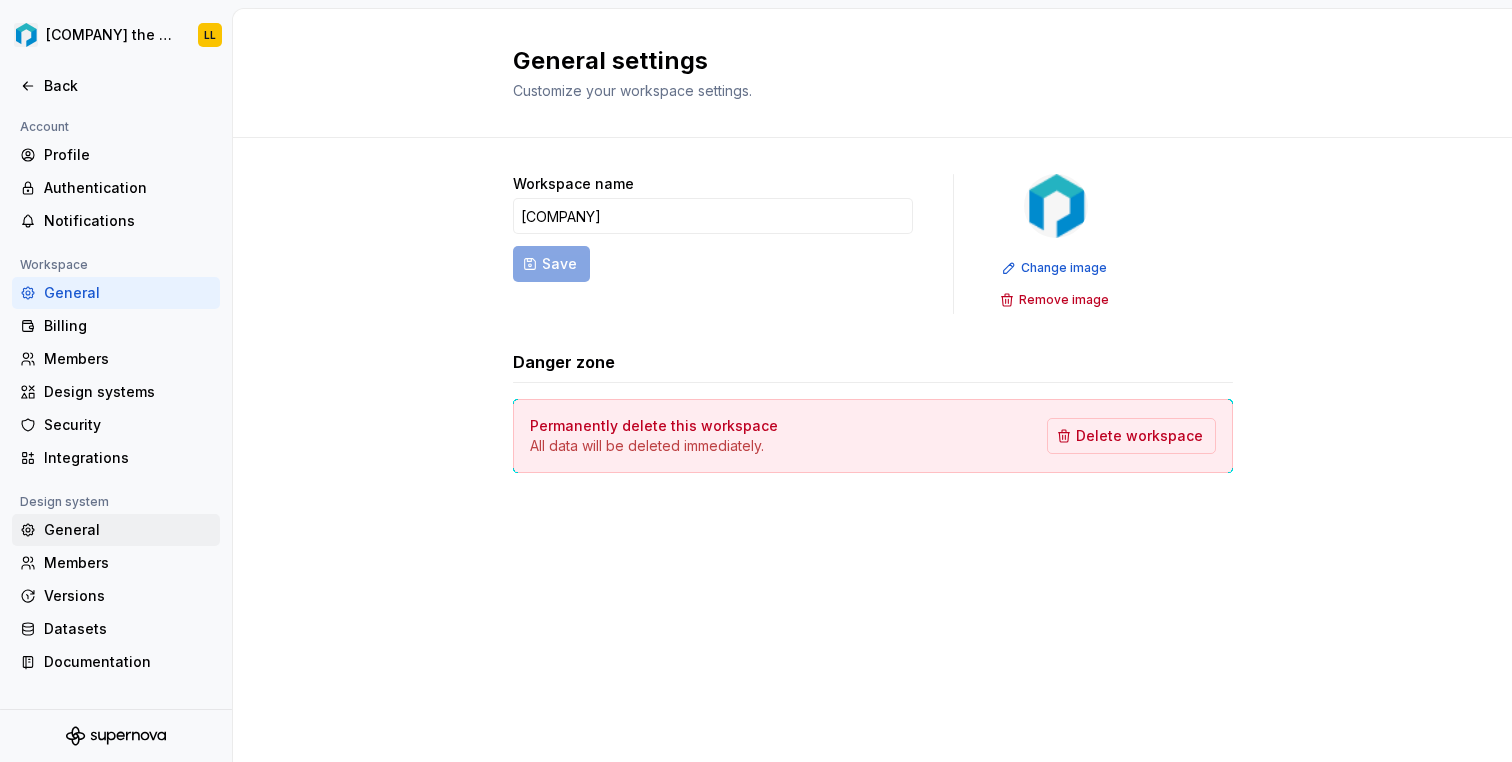 click on "General" at bounding box center [128, 530] 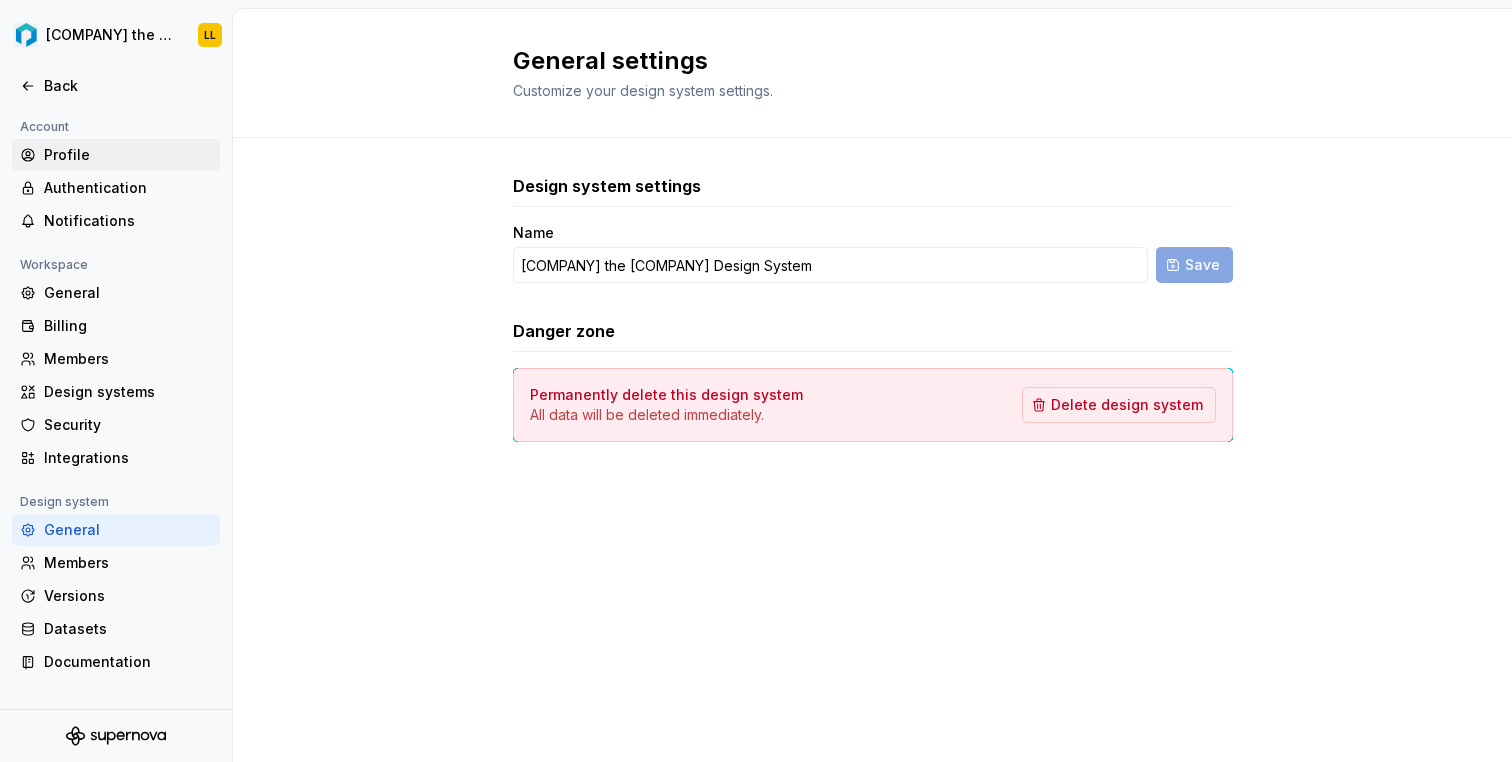 click on "Profile" at bounding box center [128, 155] 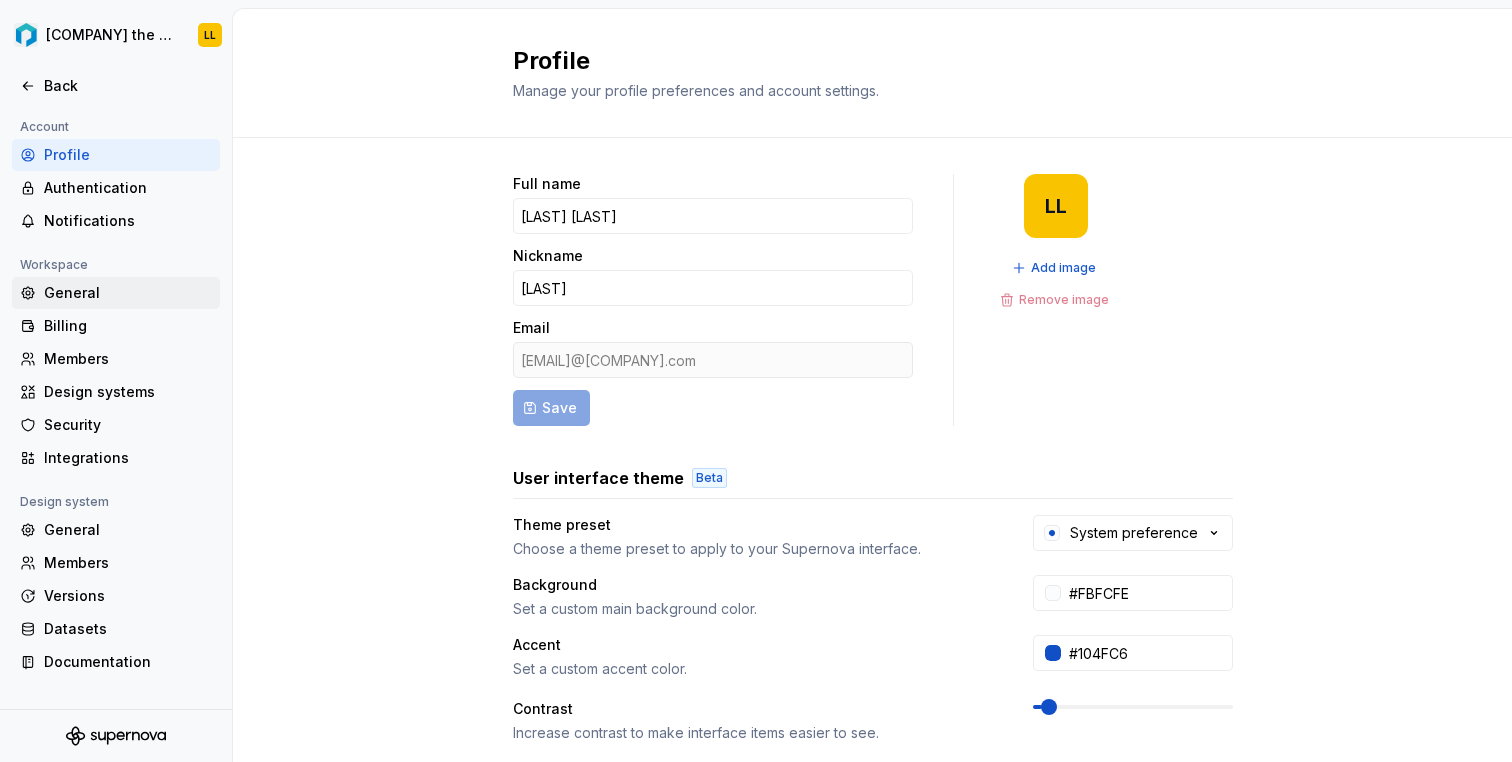 click on "General" at bounding box center [128, 293] 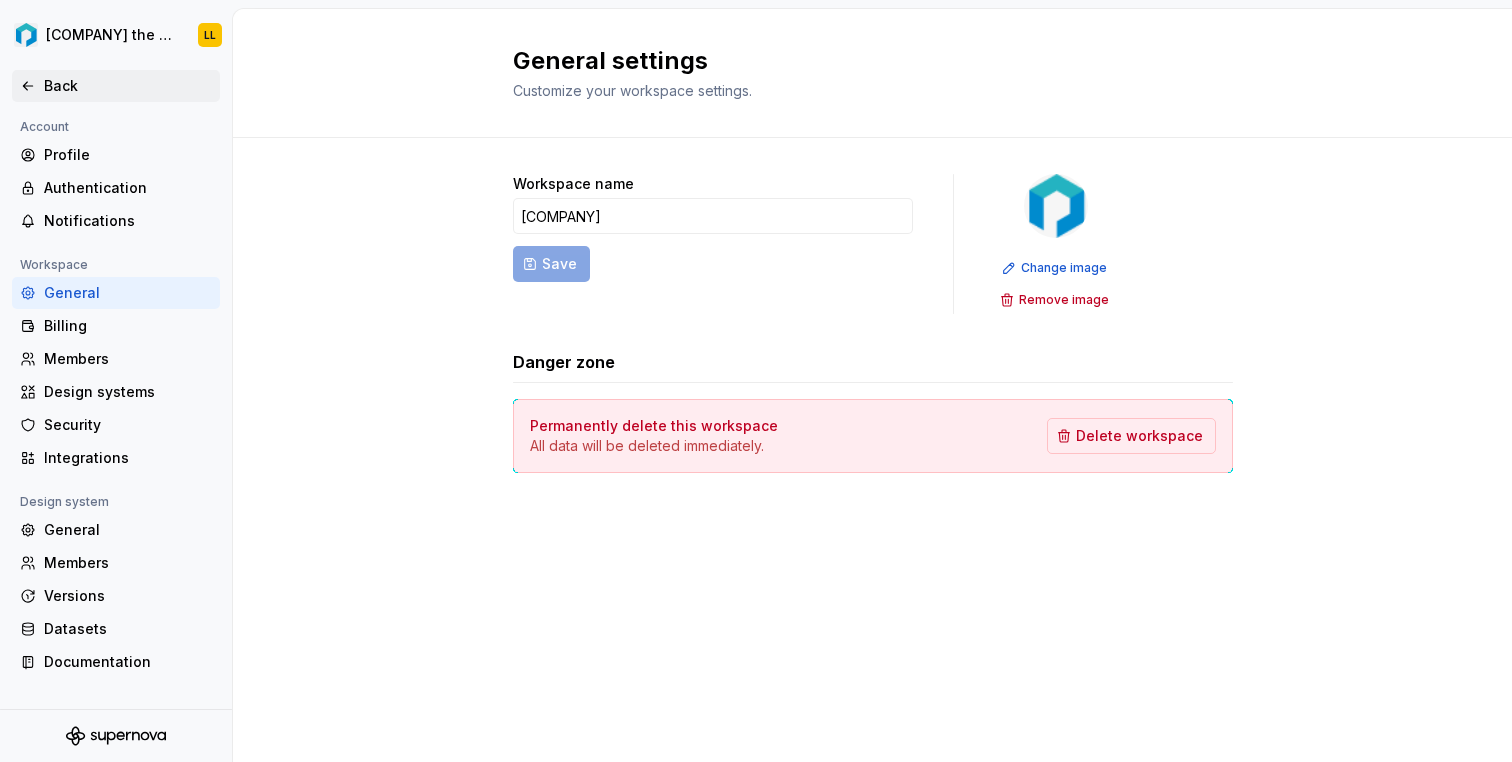 click on "Back" at bounding box center (116, 86) 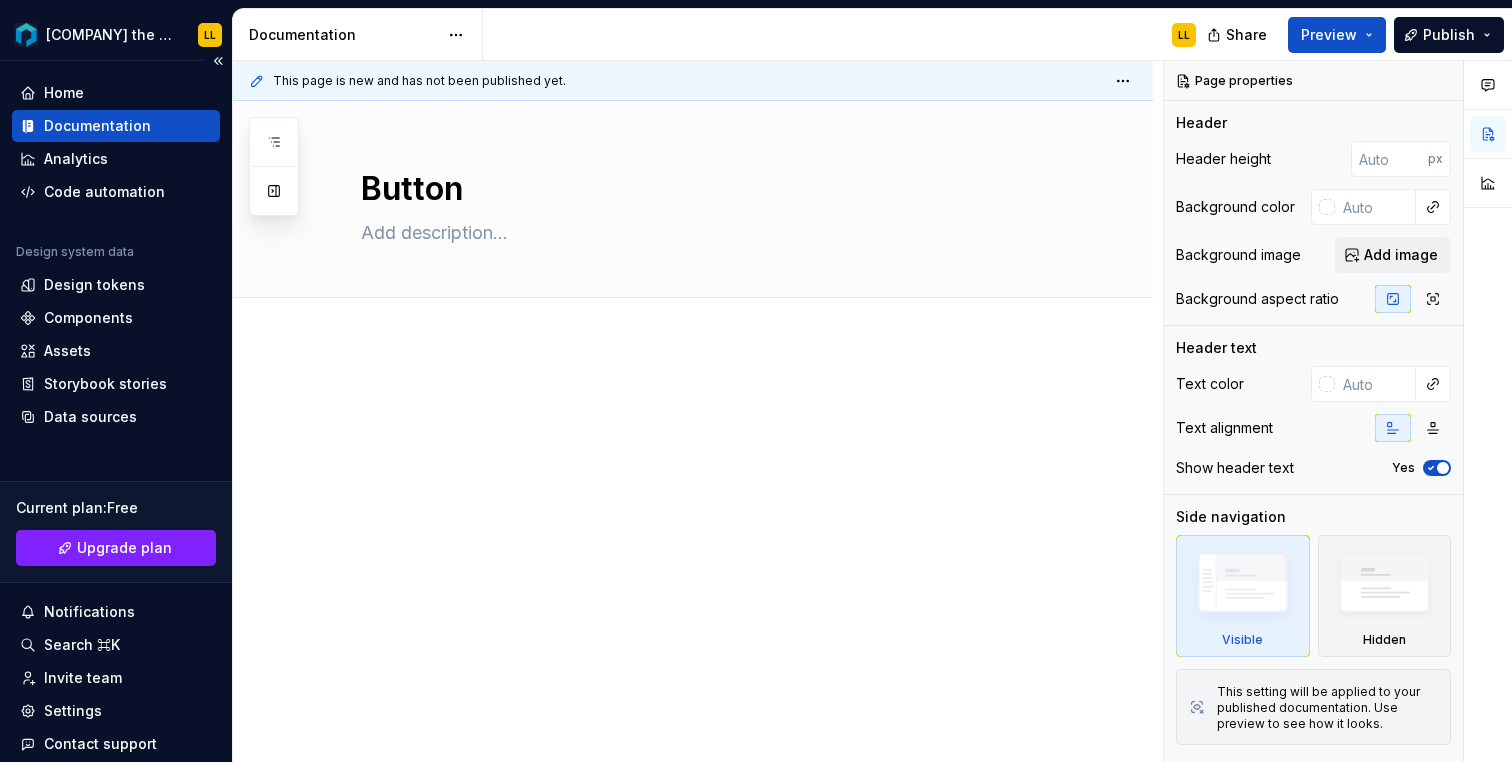 click on "Documentation" at bounding box center (97, 126) 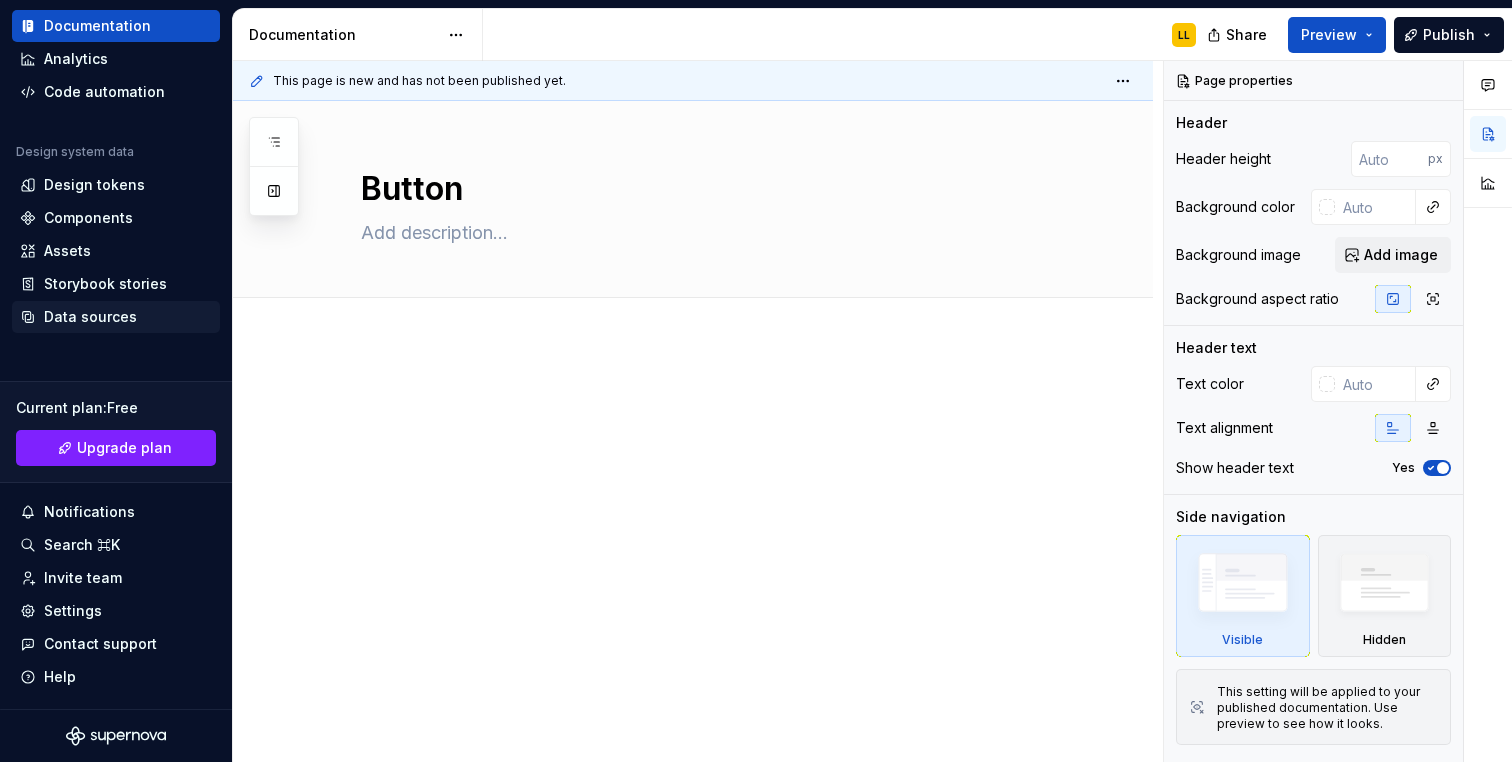scroll, scrollTop: 0, scrollLeft: 0, axis: both 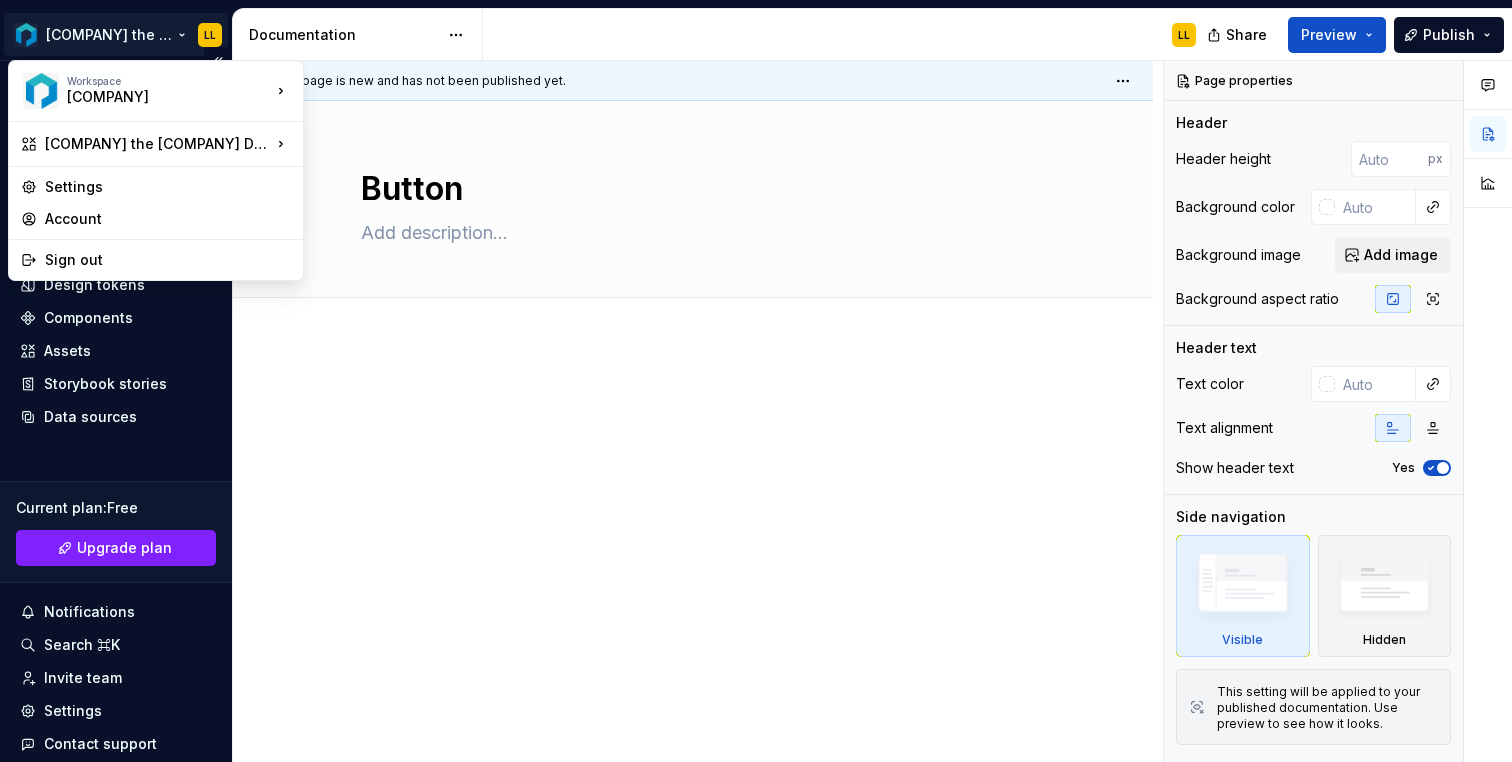 click on "[COMPANY] the [COMPANY] Design System LL Home Documentation Analytics Code automation Design system data Design tokens Components Assets Storybook stories Data sources Current plan : Free Upgrade plan Notifications Search ⌘K Invite team Settings Contact support Help Documentation LL Share Preview Publish Pages Add
Accessibility guide for tree Page tree.
Navigate the tree with the arrow keys. Common tree hotkeys apply. Further keybindings are available:
enter to execute primary action on focused item
f2 to start renaming the focused item
escape to abort renaming an item
control+d to start dragging selected items
Introduction Foundations Design tokens Color Typography Spacing Radius Elevation (Shadows) Motion Iconography Themes/Modes Components Untitled page Button LL Inputs Checkbox Radio Dropdown Modal Tooltip Badge Tag Accordion Changes Introduction Foundations / Design tokens Foundations / Color Foundations / Typography /" at bounding box center (756, 381) 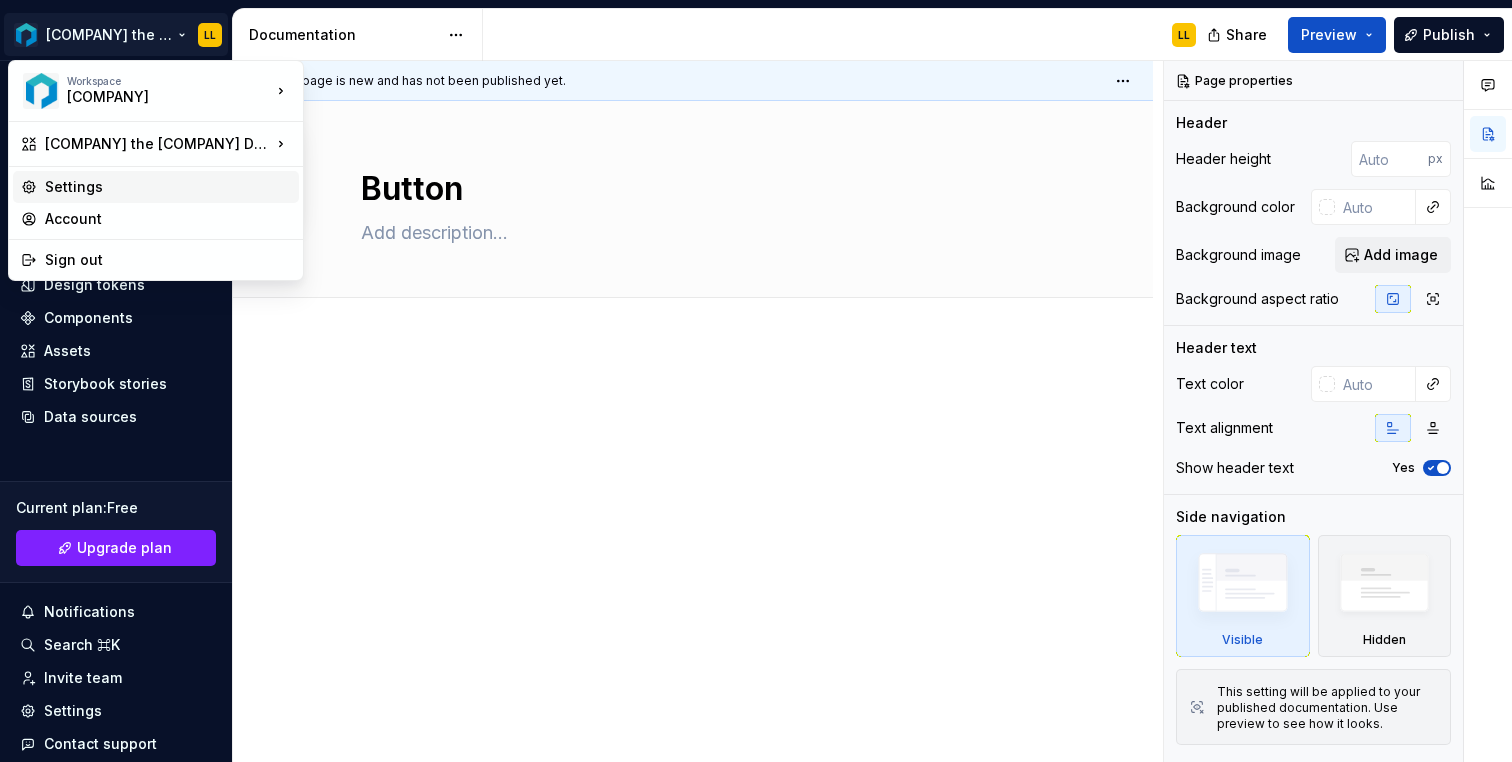 click on "Settings" at bounding box center (168, 187) 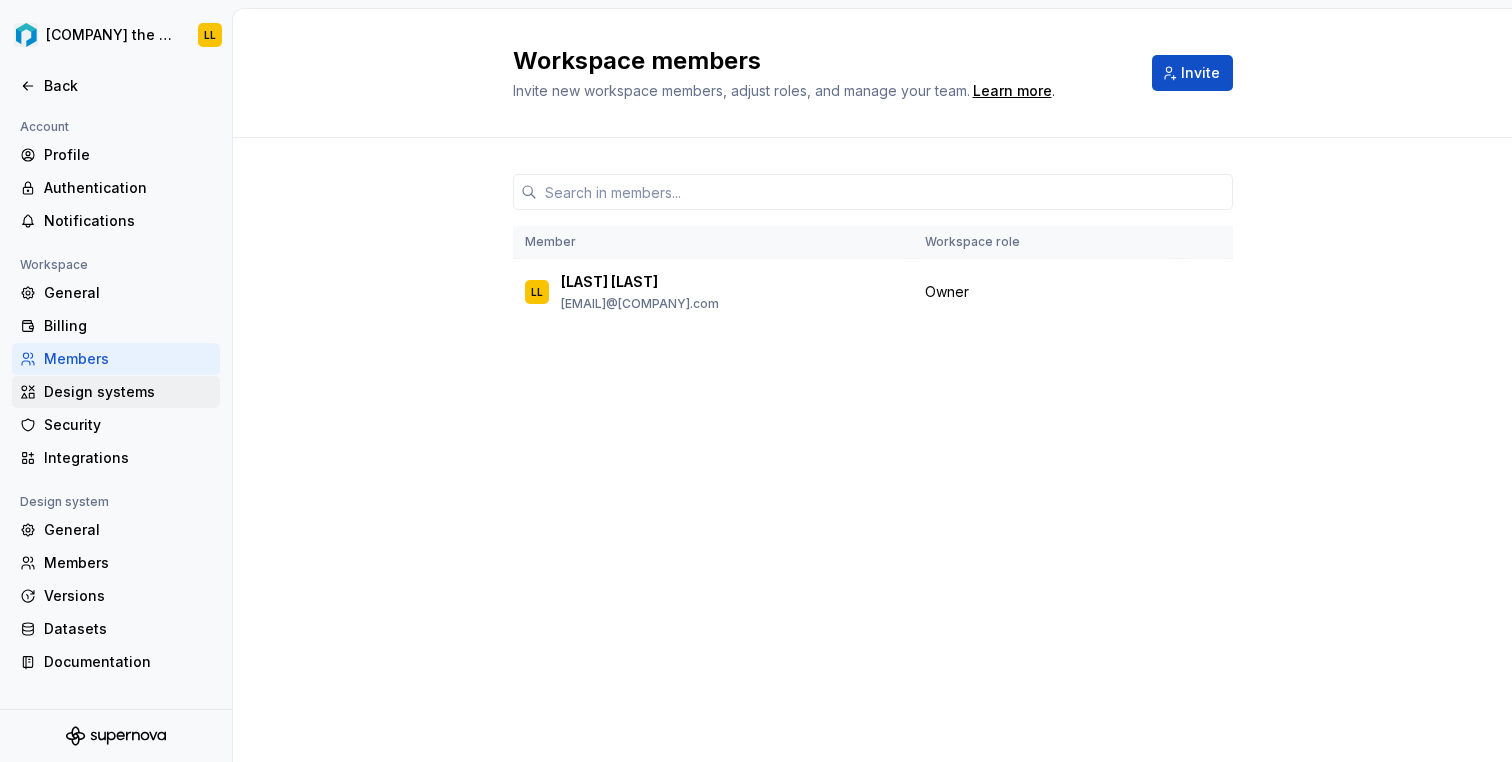click on "Design systems" at bounding box center [128, 392] 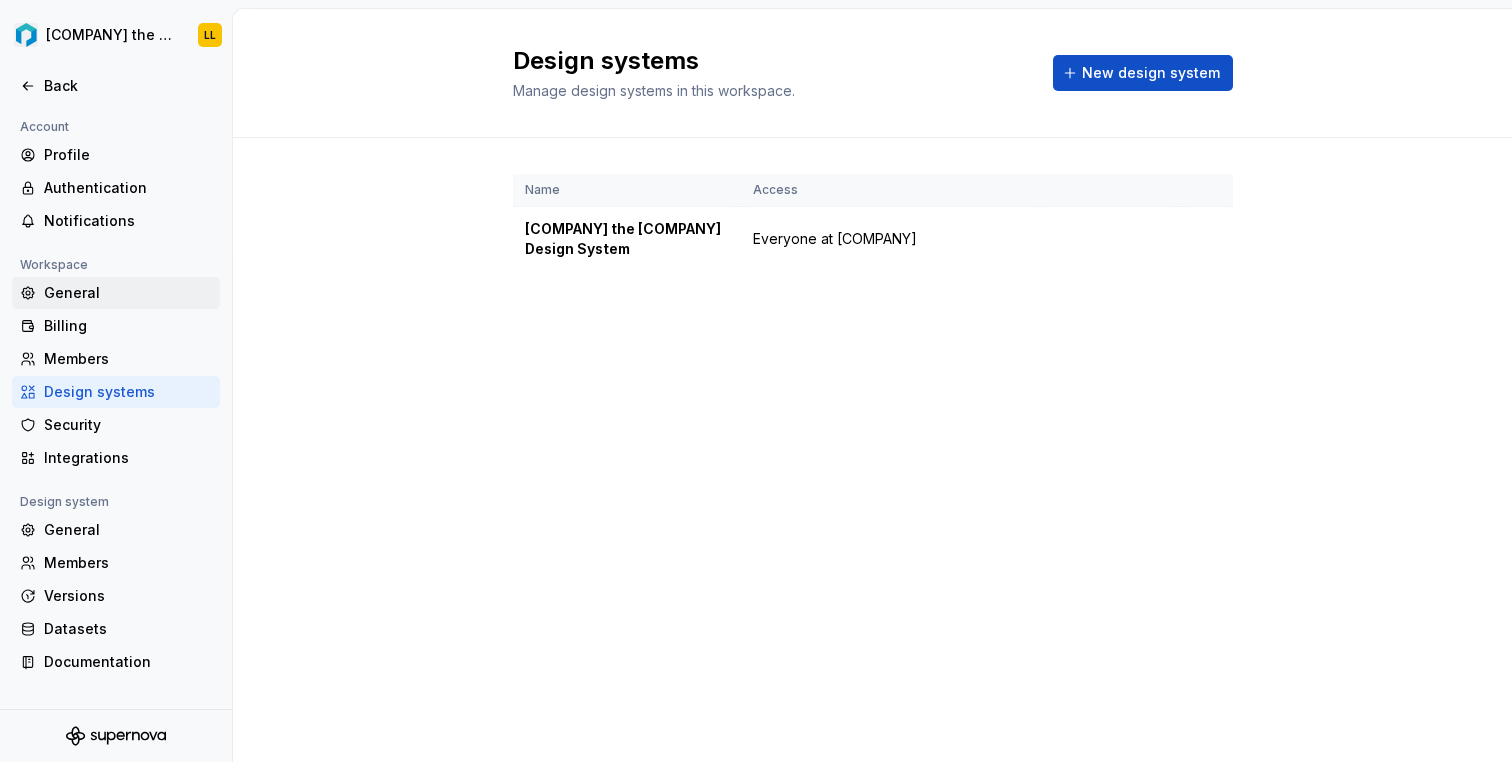 click on "General" at bounding box center [128, 293] 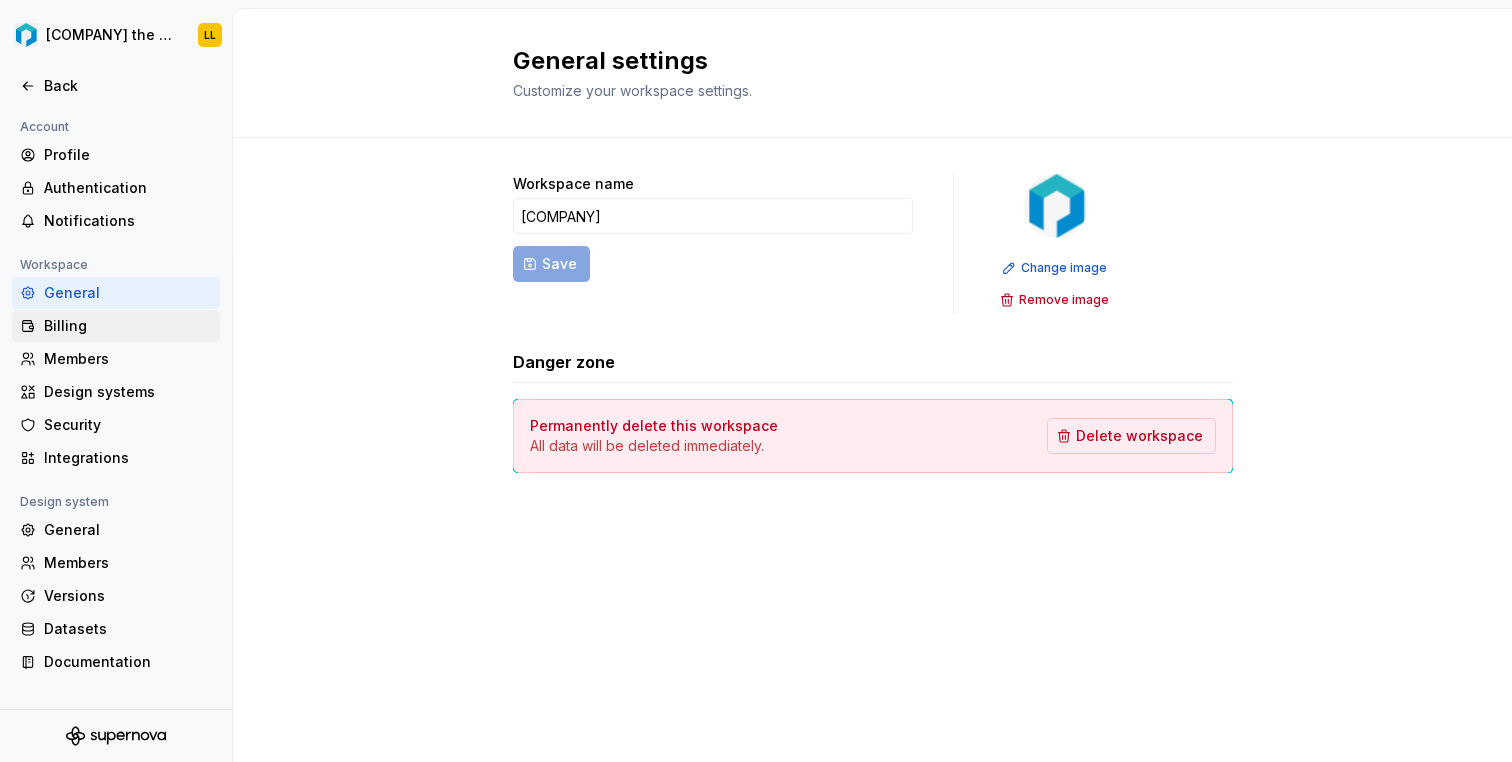 click on "Billing" at bounding box center [128, 326] 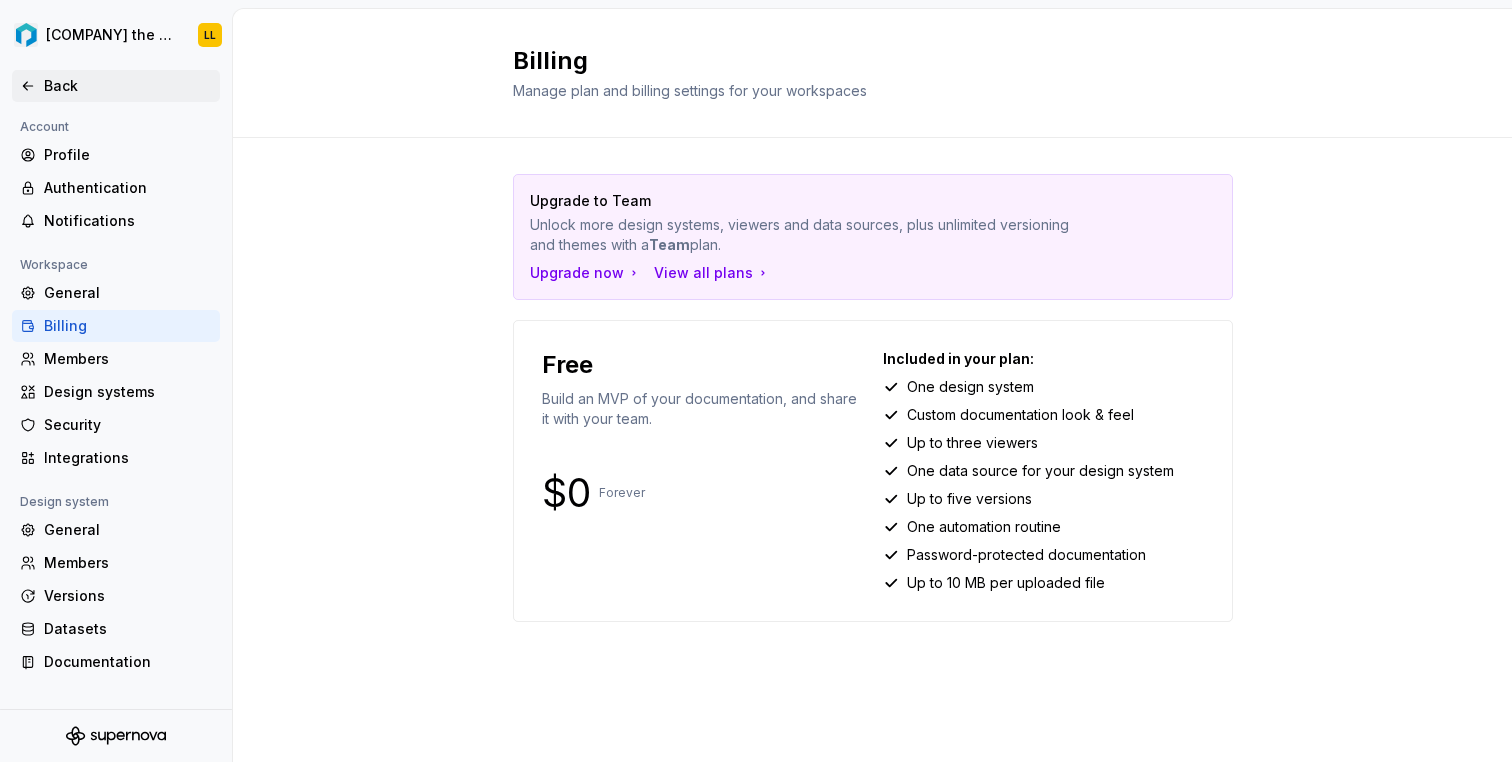 click 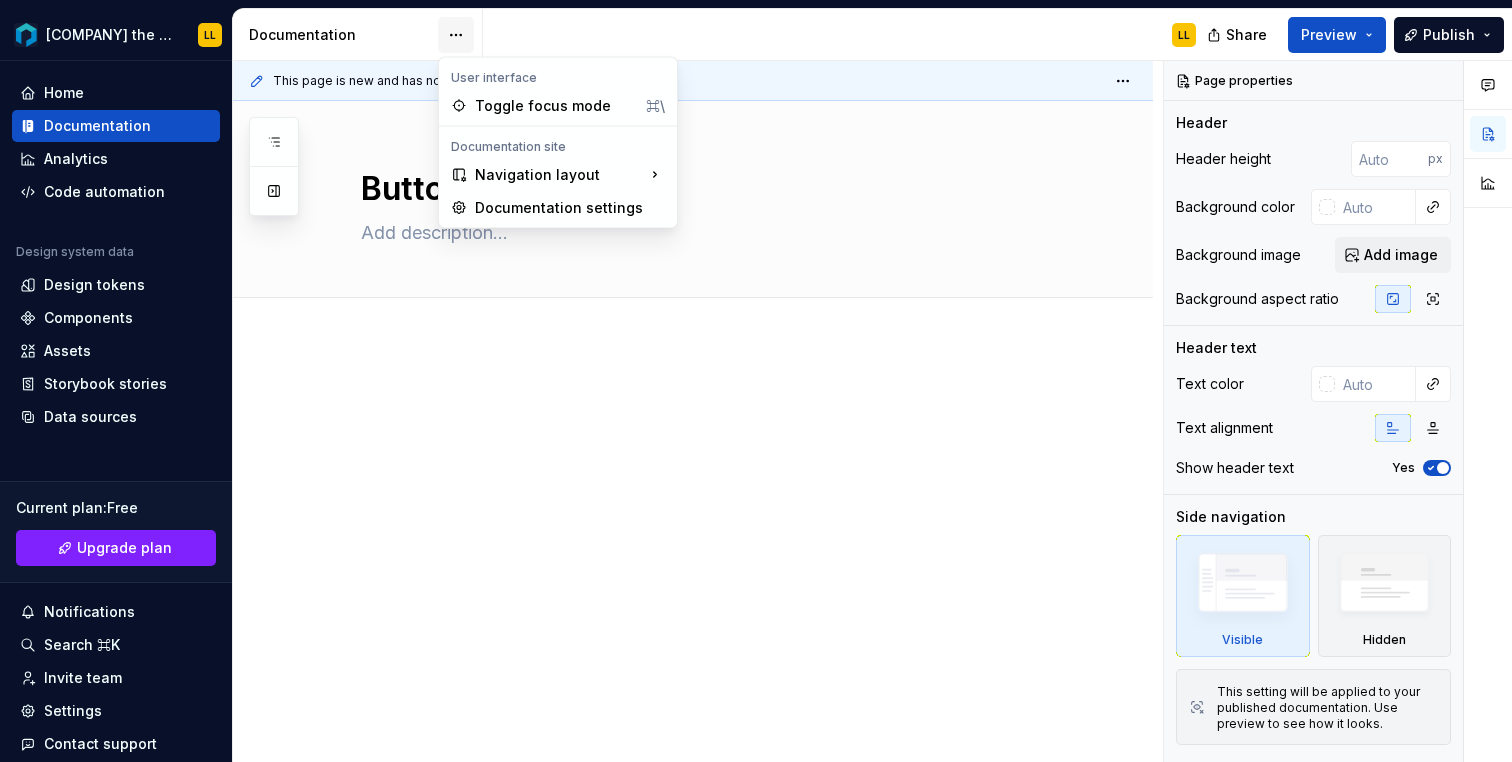click on "[COMPANY] the [COMPANY] Design System LL Home Documentation Analytics Code automation Design system data Design tokens Components Assets Storybook stories Data sources Current plan : Free Upgrade plan Notifications Search ⌘K Invite team Settings Contact support Help Documentation LL Share Preview Publish Pages Add
Accessibility guide for tree Page tree.
Navigate the tree with the arrow keys. Common tree hotkeys apply. Further keybindings are available:
enter to execute primary action on focused item
f2 to start renaming the focused item
escape to abort renaming an item
control+d to start dragging selected items
Introduction Foundations Design tokens Color Typography Spacing Radius Elevation (Shadows) Motion Iconography Themes/Modes Components Untitled page Button LL Inputs Checkbox Radio Dropdown Modal Tooltip Badge Tag Accordion Changes Introduction Foundations / Design tokens Foundations / Color Foundations / Typography /" at bounding box center (756, 381) 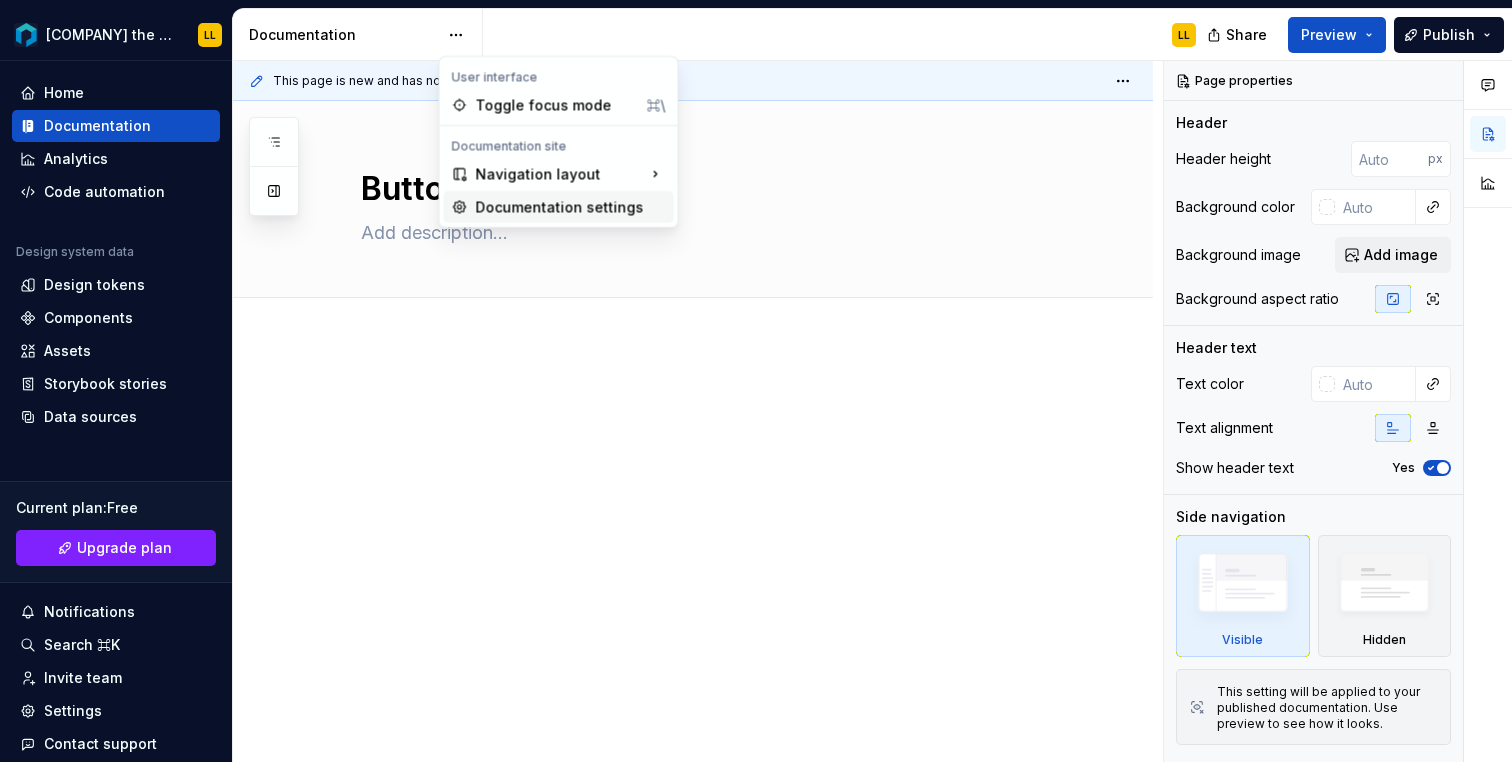 click on "Documentation settings" at bounding box center [571, 207] 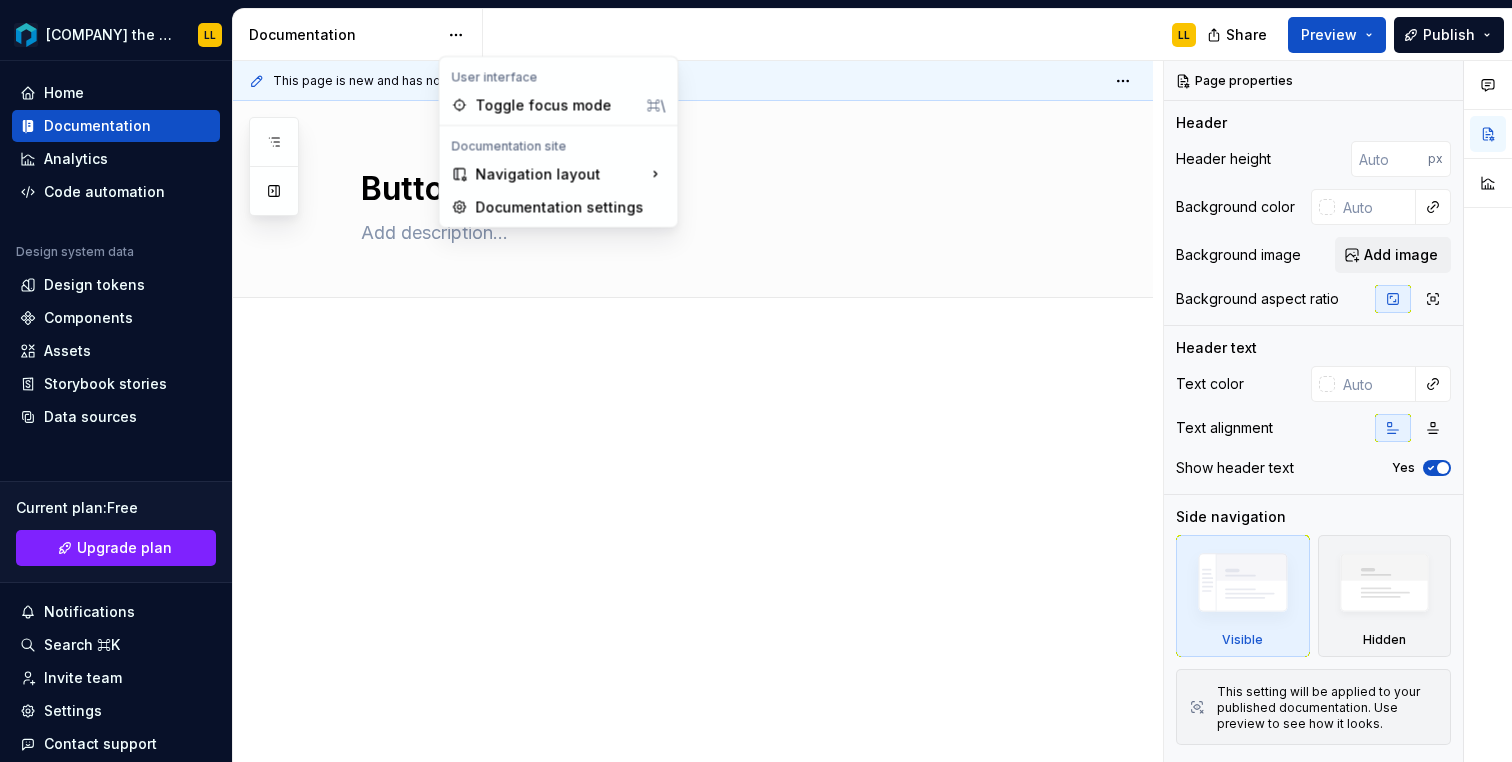 type on "*" 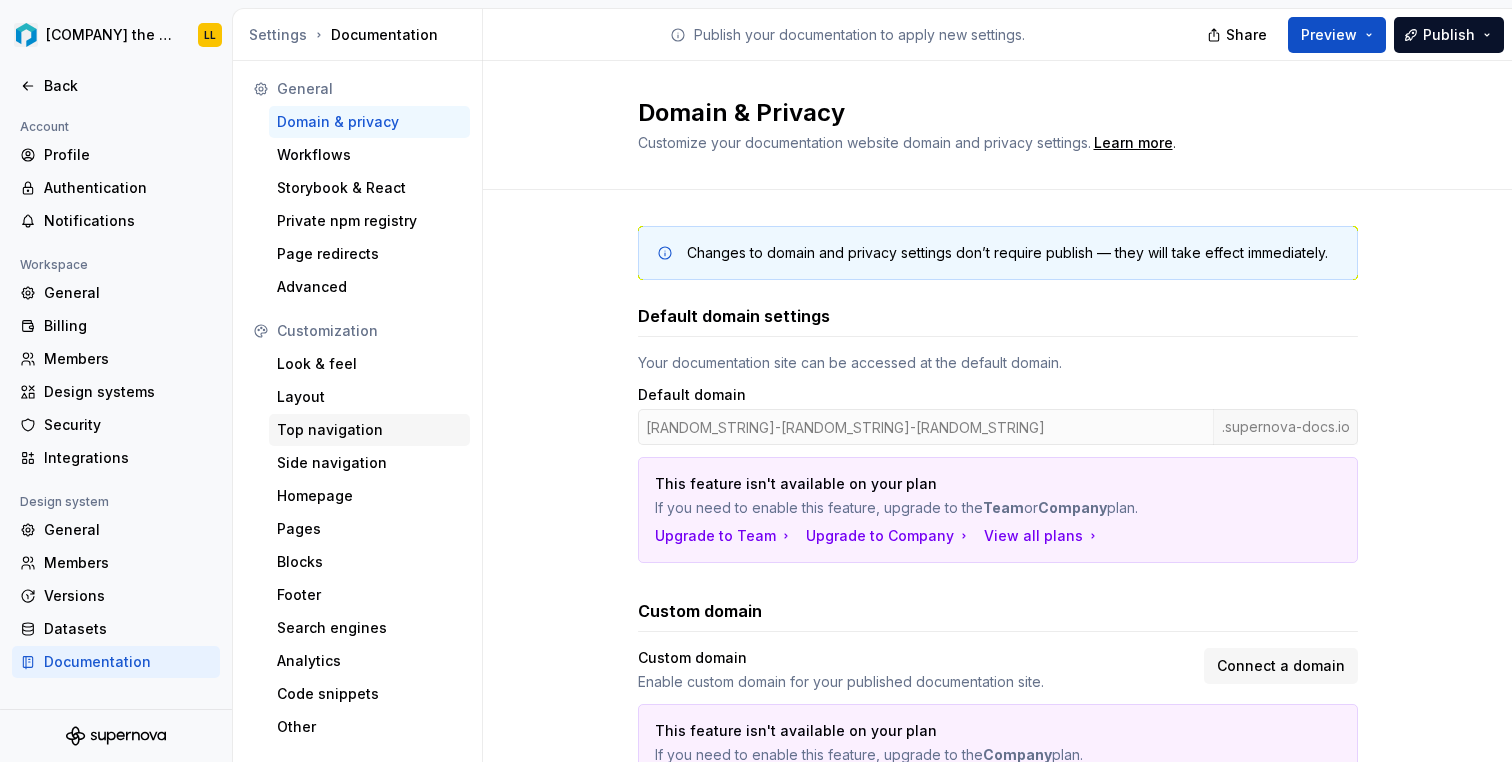 click on "Top navigation" at bounding box center (369, 430) 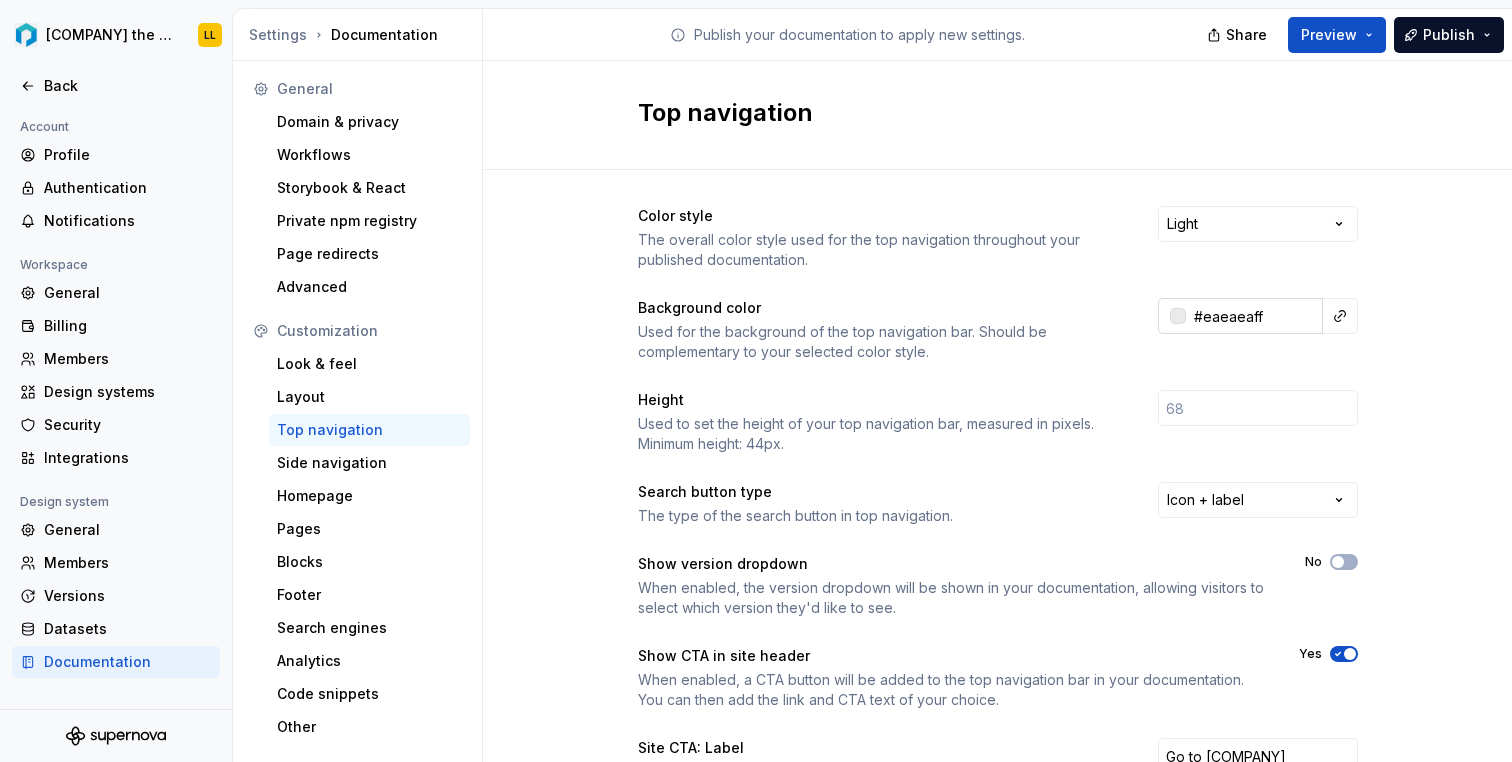 click at bounding box center (1178, 316) 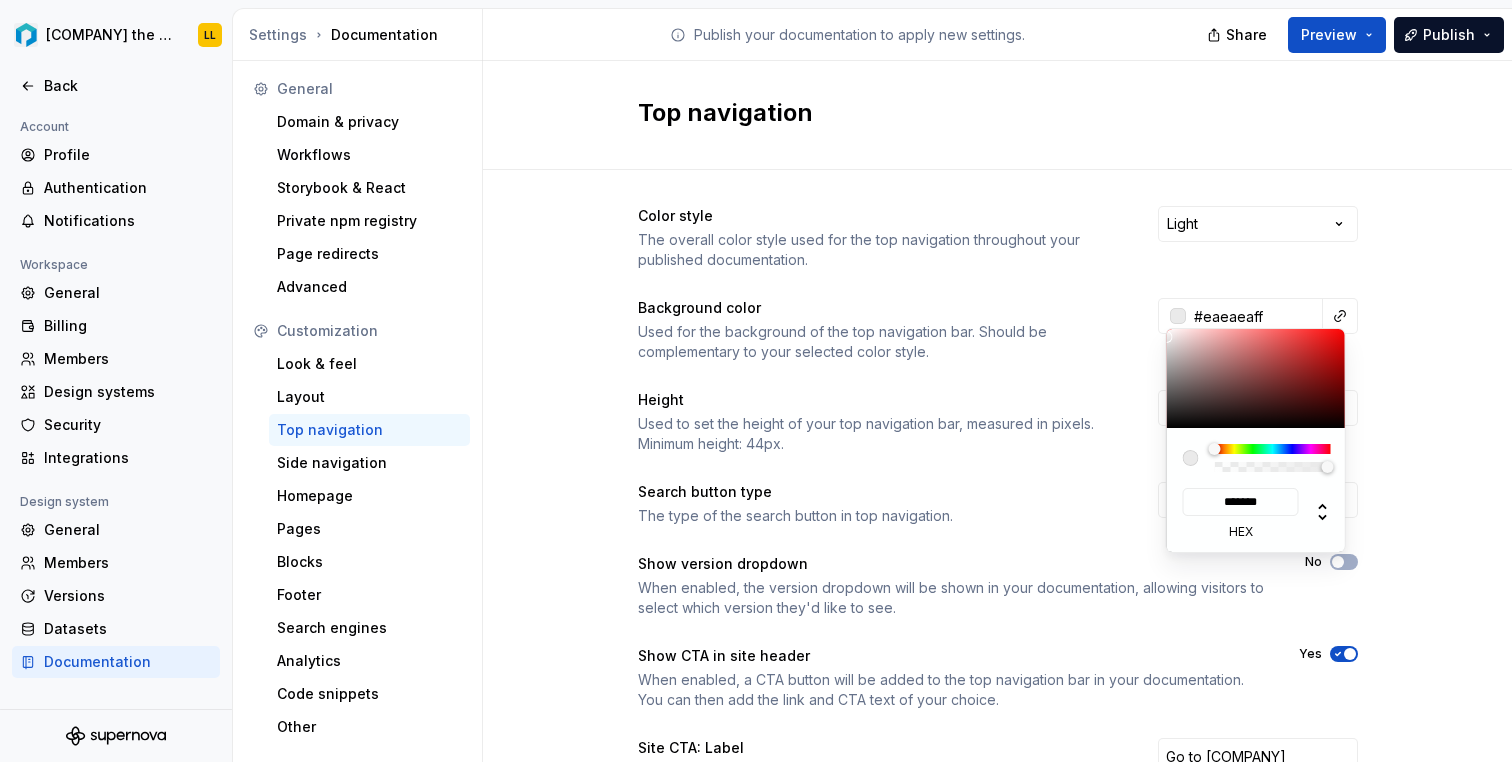 type on "#F2ECEC" 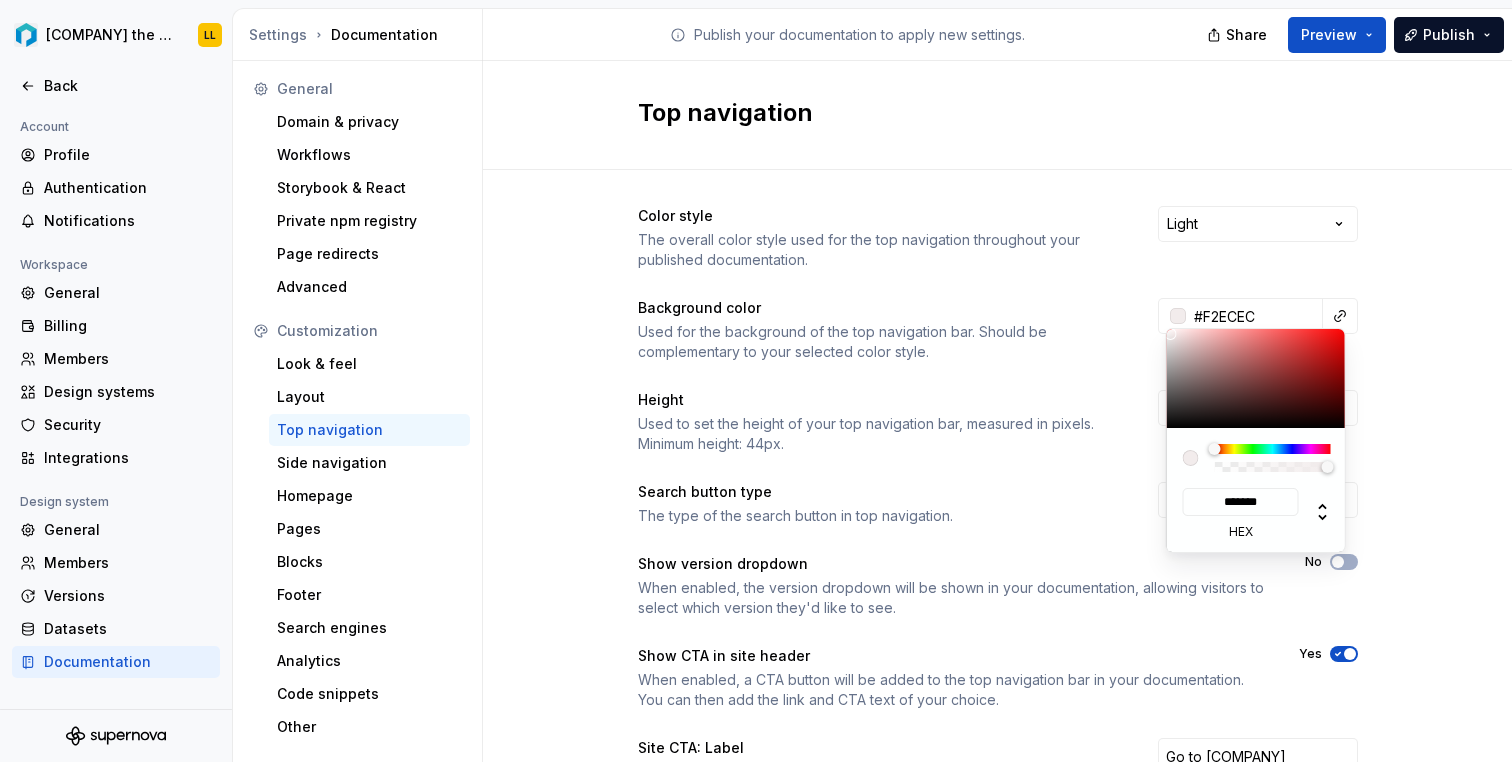 type on "#FCF6F6" 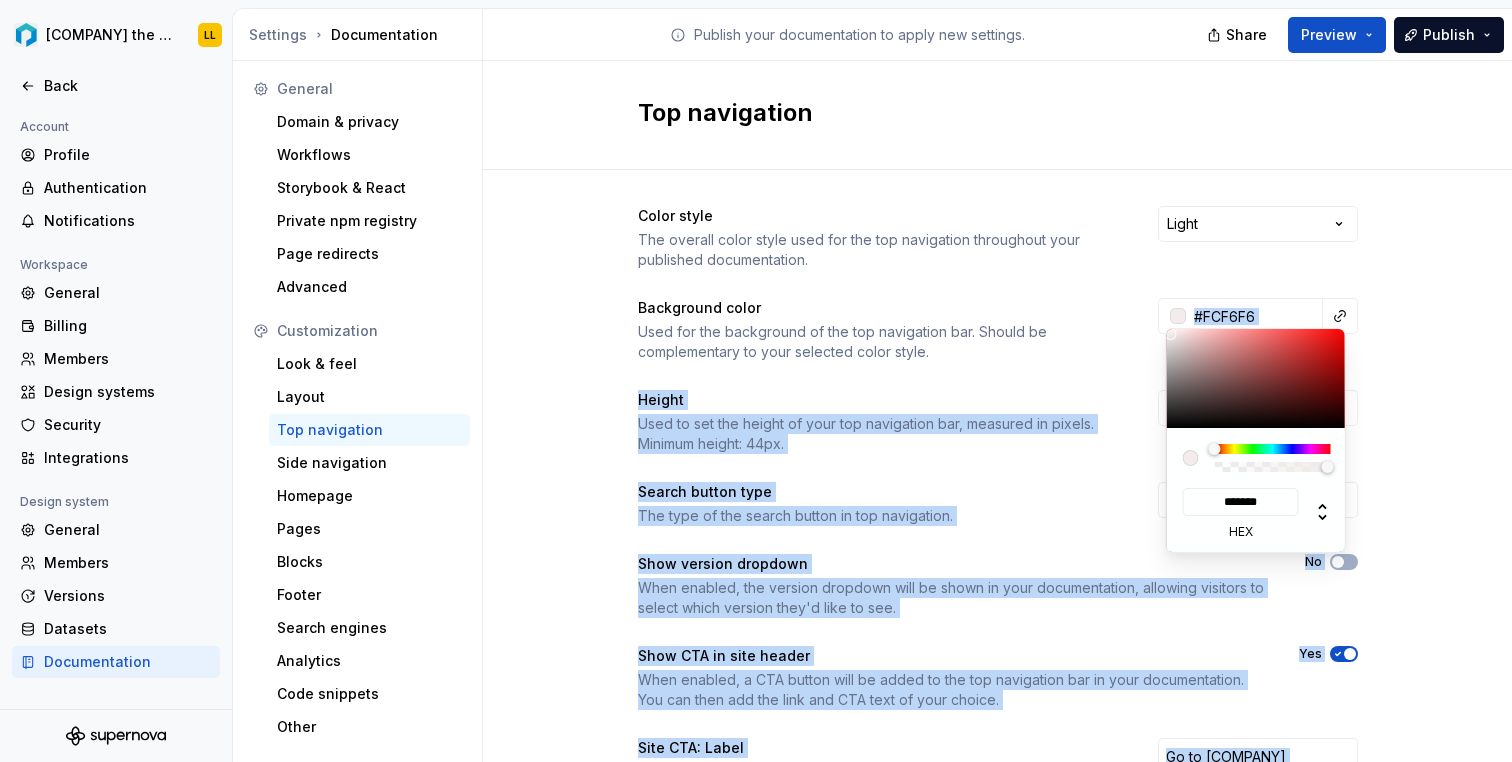 type on "#FFFDFD" 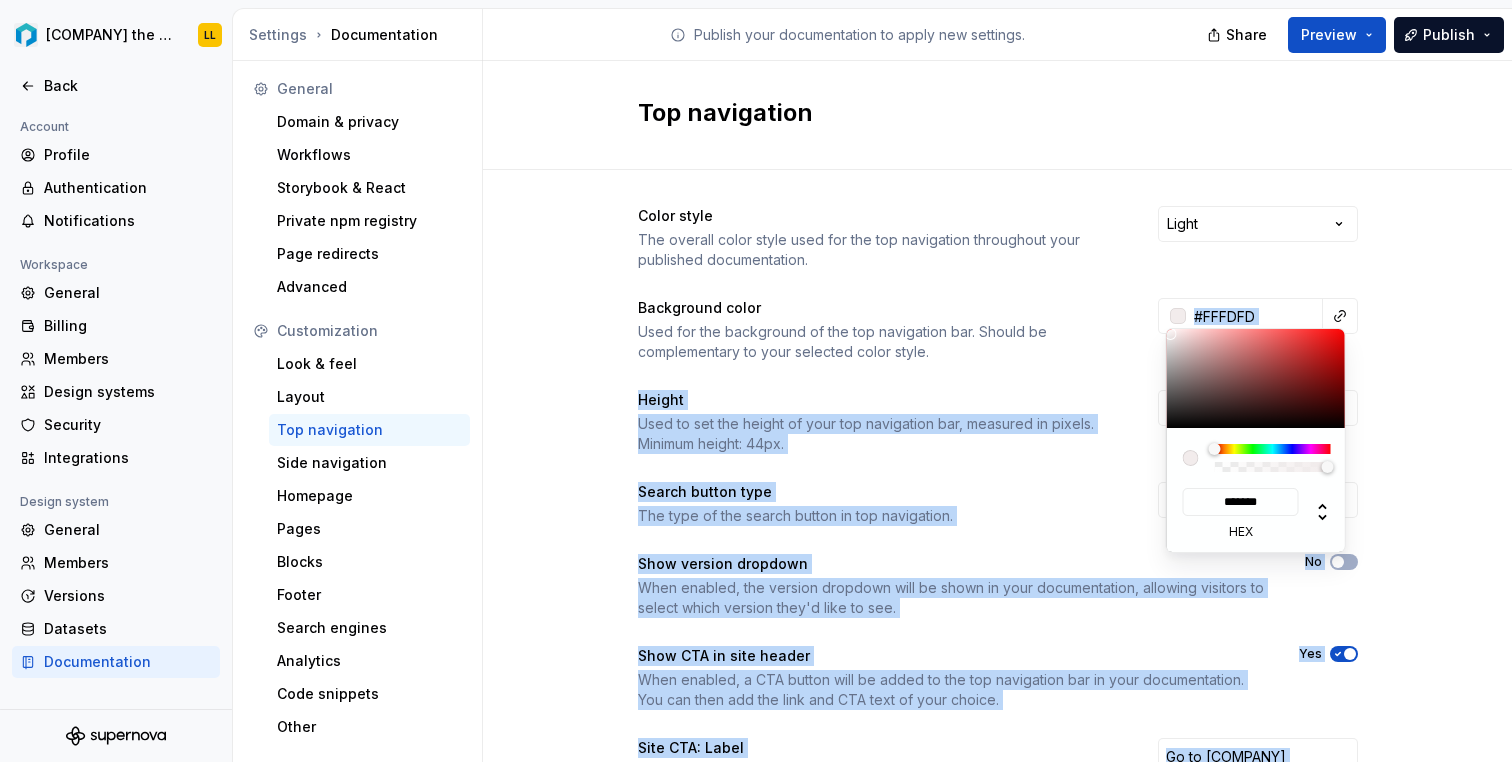 type on "#FFFFFF" 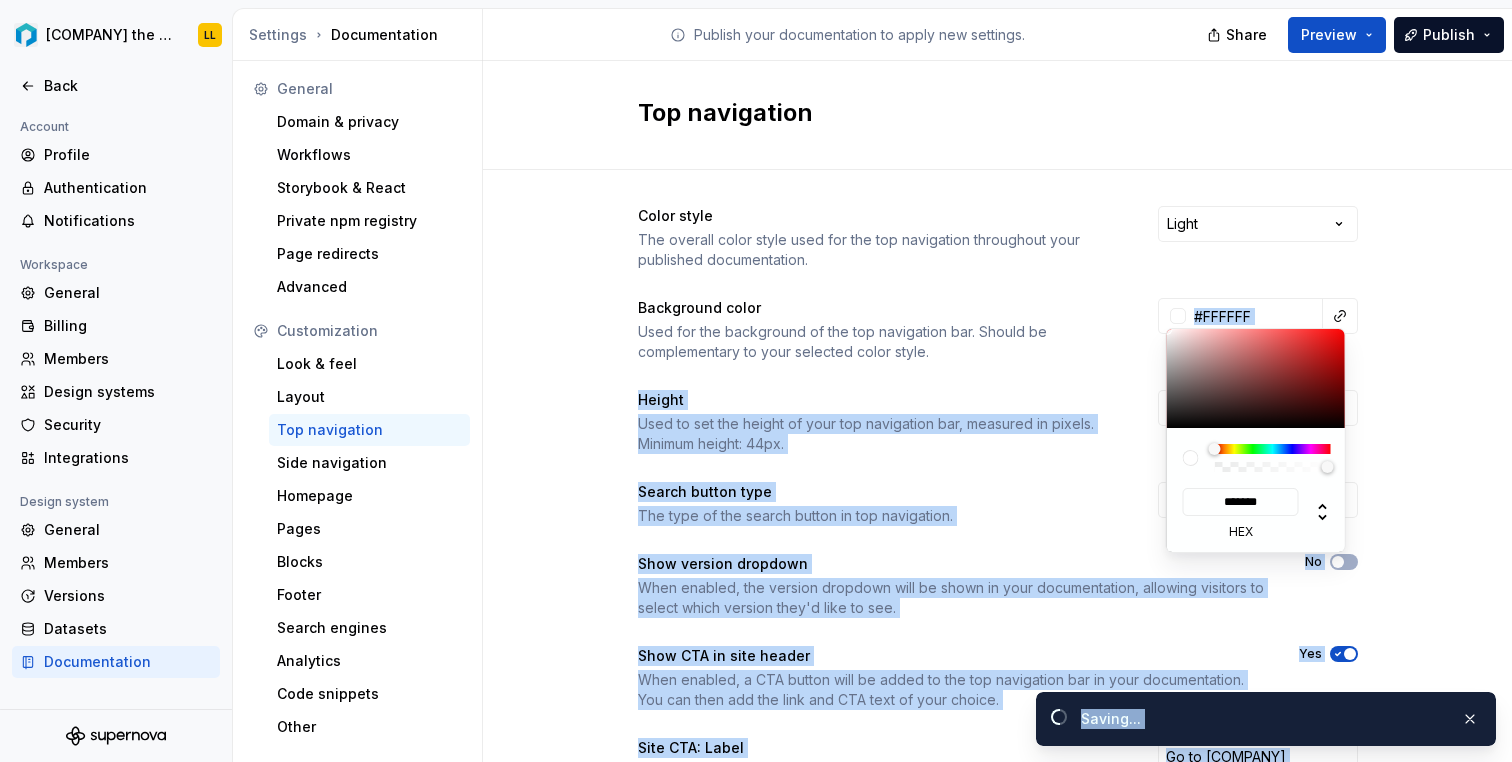 drag, startPoint x: 1171, startPoint y: 334, endPoint x: 1145, endPoint y: 292, distance: 49.396355 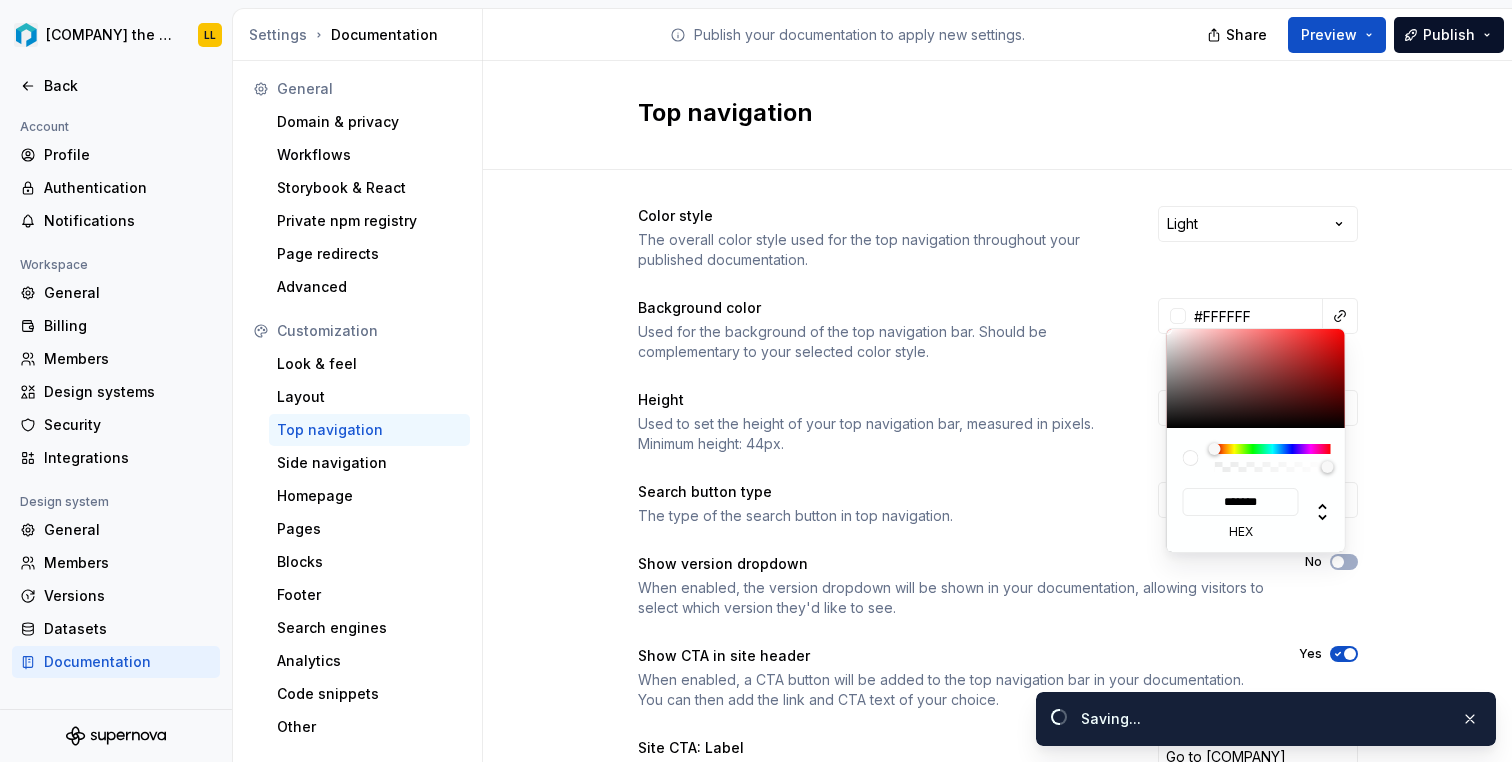 click on "[COMPANY] the [COMPANY] Design System LL Back Account Profile Authentication Notifications Workspace General Billing Members Design systems Security Integrations Design system General Members Versions Datasets Documentation Settings Documentation Publish your documentation to apply new settings. Share Preview Publish General Domain & privacy Workflows Storybook & React Private npm registry Page redirects Advanced Customization Look & feel Layout Top navigation Side navigation Homepage Pages Blocks Footer Search engines Analytics Code snippets Other Top navigation Color style The overall color style used for the top navigation throughout your published documentation. Light Background color Used for the background of the top navigation bar. Should be complementary to your selected color style. #FFFFFF Height Used to set the height of your top navigation bar, measured in pixels. Minimum height: 44px. Search button type The type of the search button in top navigation. Icon + label Show version dropdown No Yes Yes No" at bounding box center [756, 381] 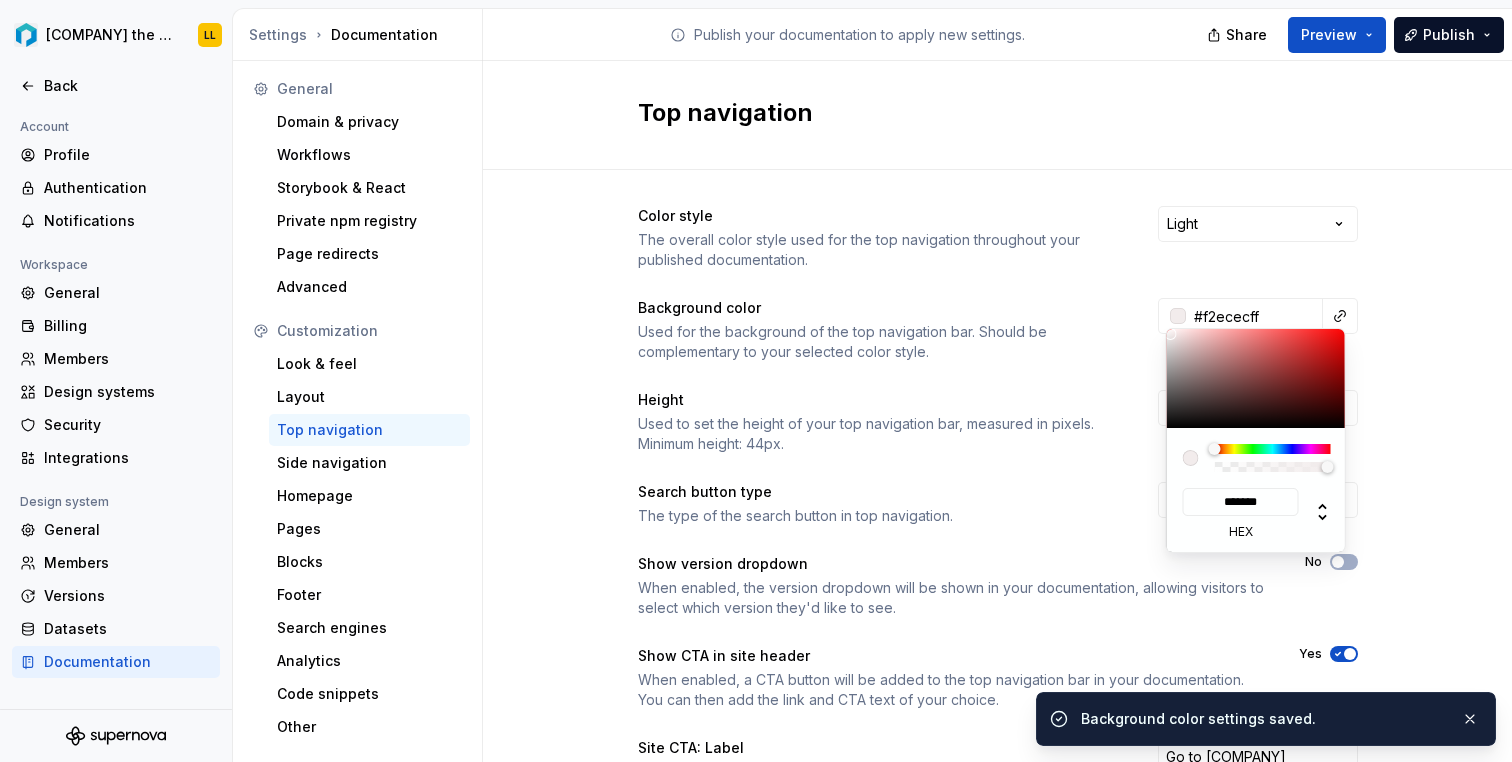 type on "#ffffffff" 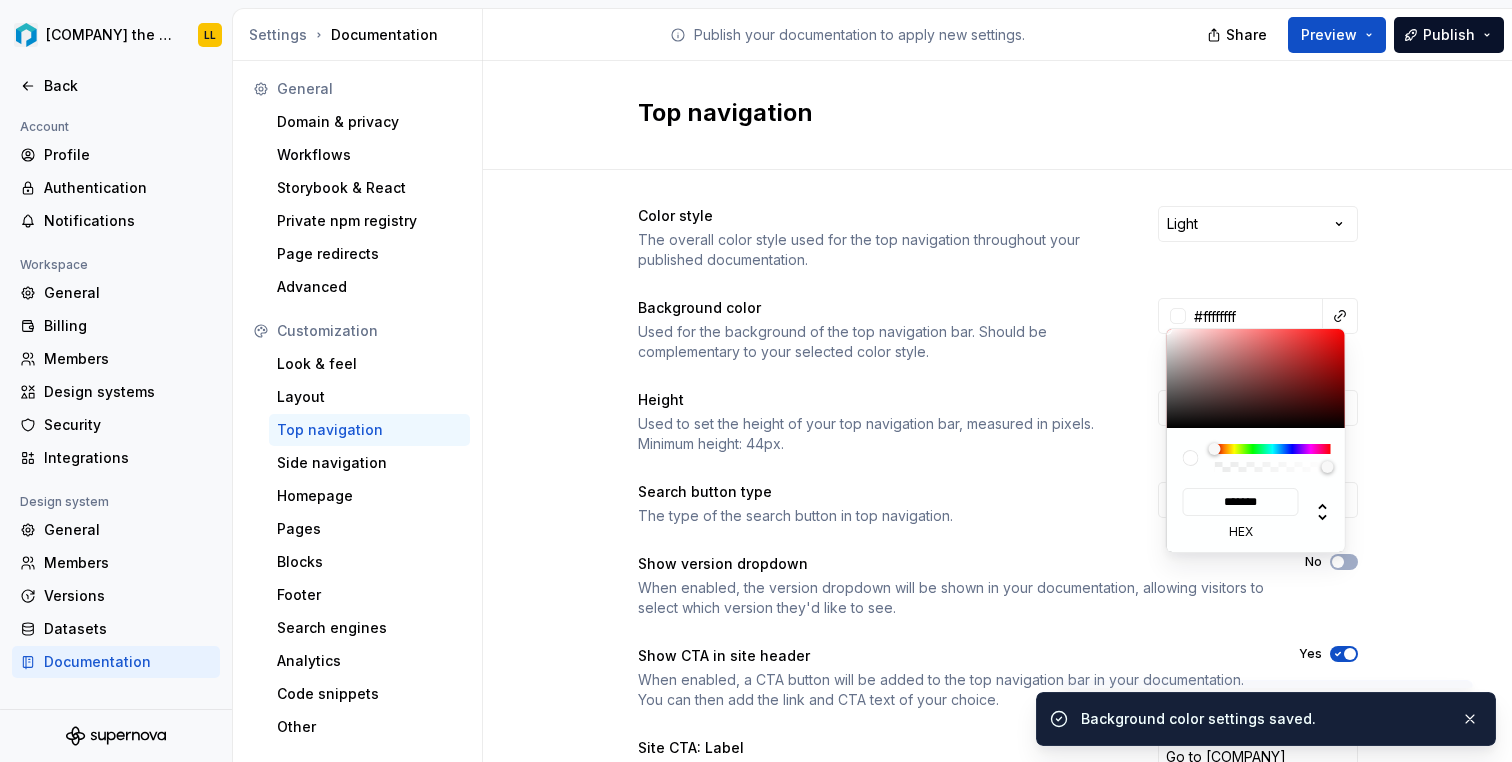click on "[COMPANY] the [COMPANY] Design System LL Back Account Profile Authentication Notifications Workspace General Billing Members Design systems Security Integrations Design system General Members Versions Datasets Documentation Settings Documentation Publish your documentation to apply new settings. Share Preview Publish General Domain & privacy Workflows Storybook & React Private npm registry Page redirects Advanced Customization Look & feel Layout Top navigation Side navigation Homepage Pages Blocks Footer Search engines Analytics Code snippets Other Look & feel Site logo A company logo that will be displayed on all pages on your documentation site. We recommend using a 200 x 30px .svg or .png file. Remove image Site logo height The height of your site logo in the top navigation bar, measured in pixels. 32 Site favicon The favicon that will be used for your documentation site. We recommend using a 32 x 32px .png file. Using legacy .ico is not recommended. Remove image Accent color #38a3f7ff Font family 1 <" at bounding box center [756, 381] 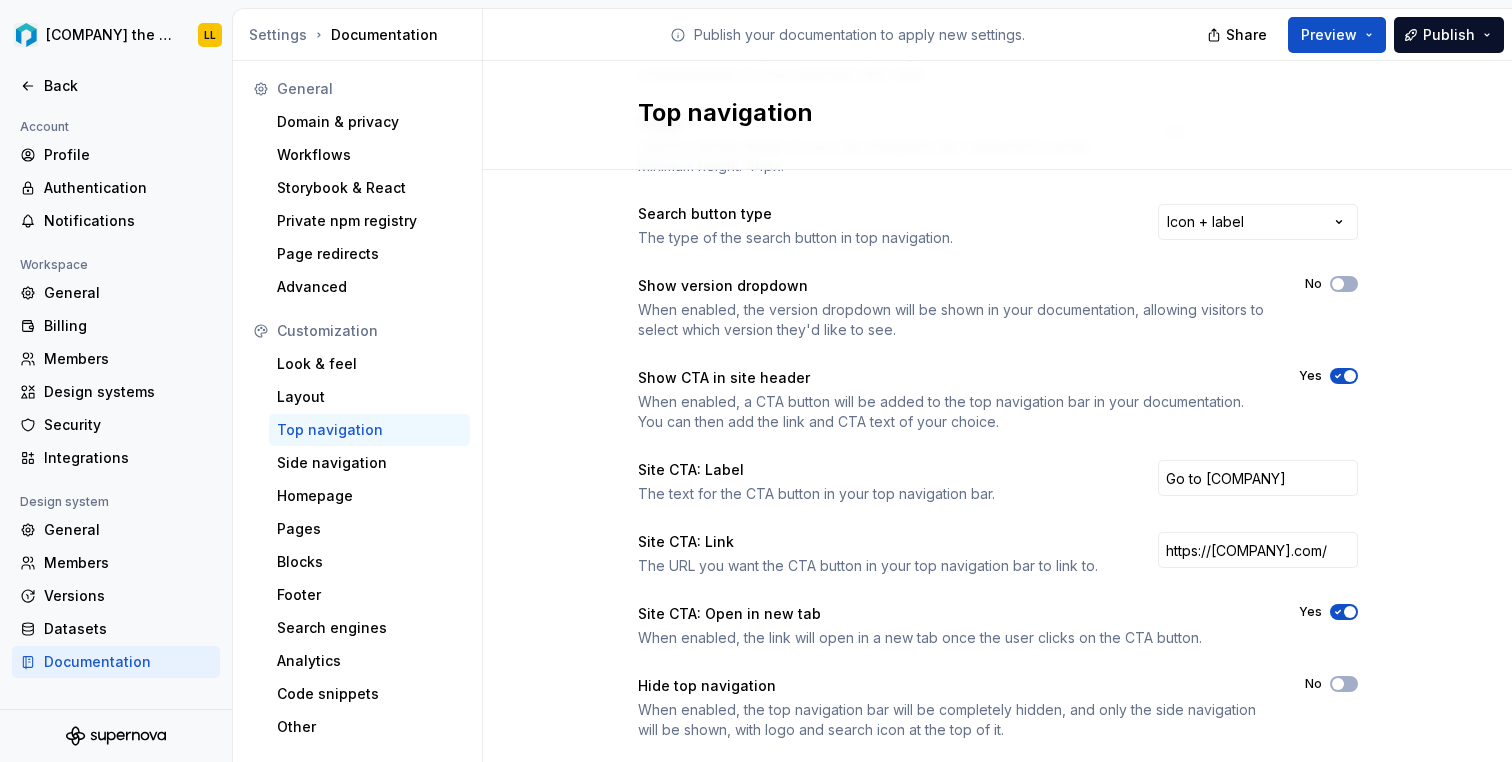 scroll, scrollTop: 270, scrollLeft: 0, axis: vertical 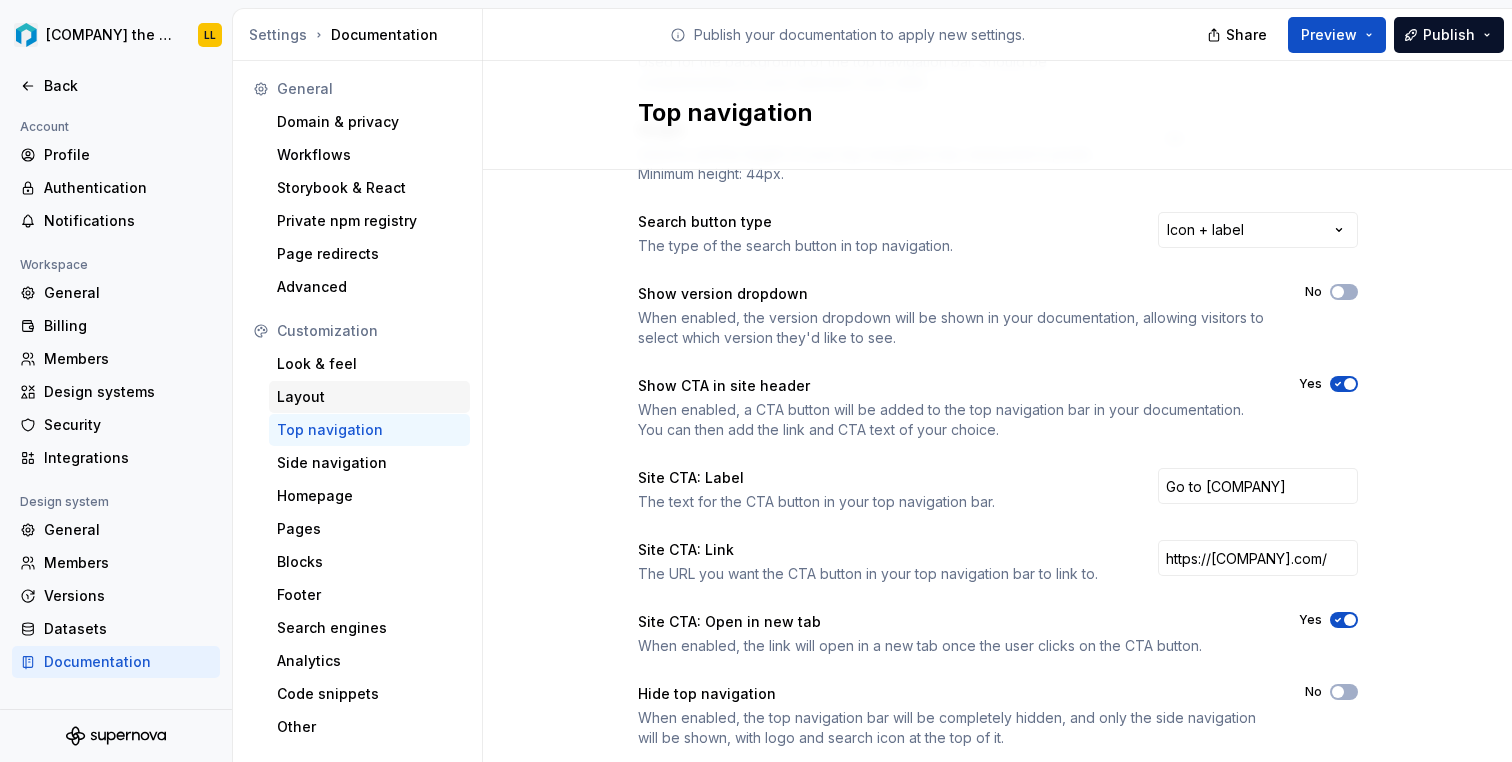 click on "Layout" at bounding box center (369, 397) 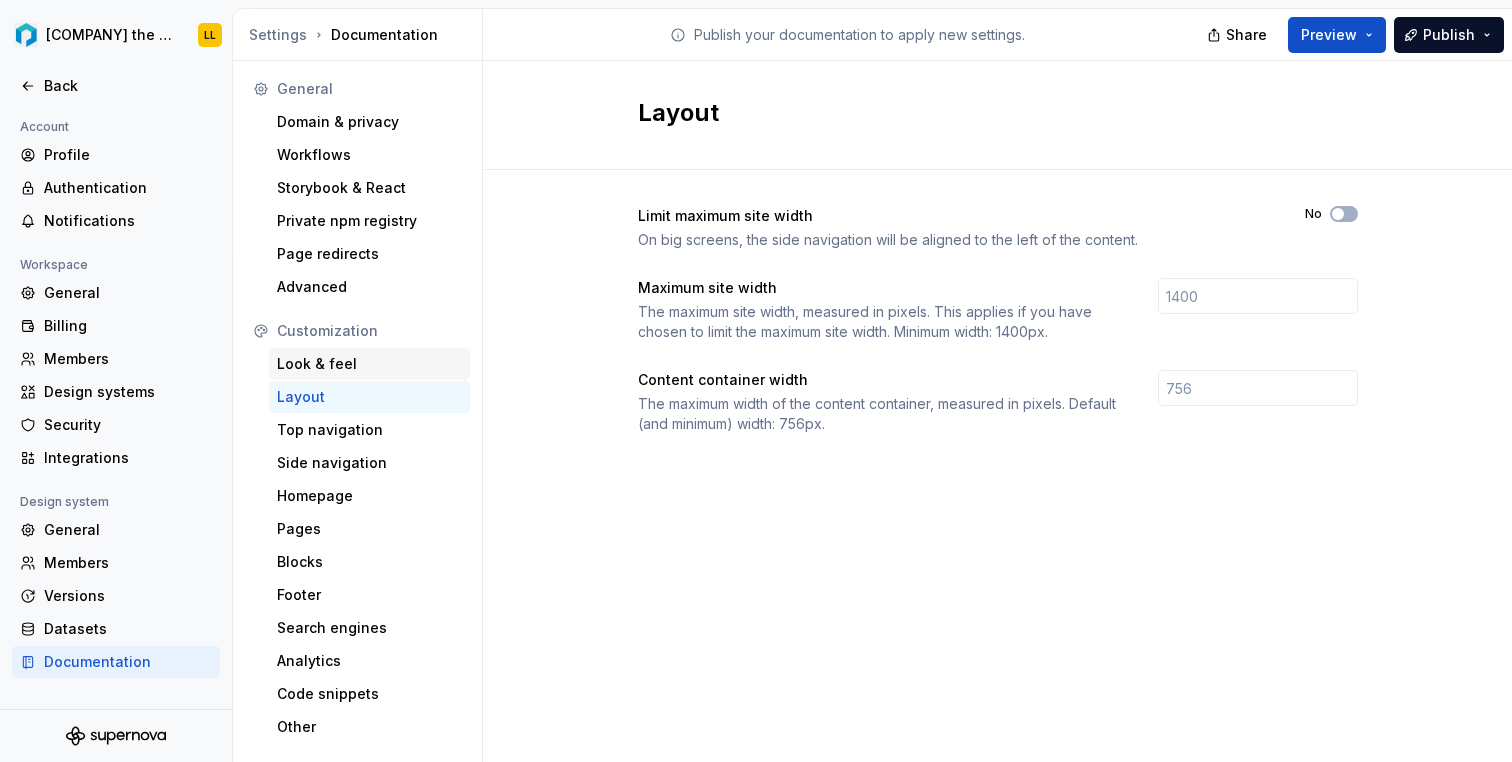 click on "Look & feel" at bounding box center (369, 364) 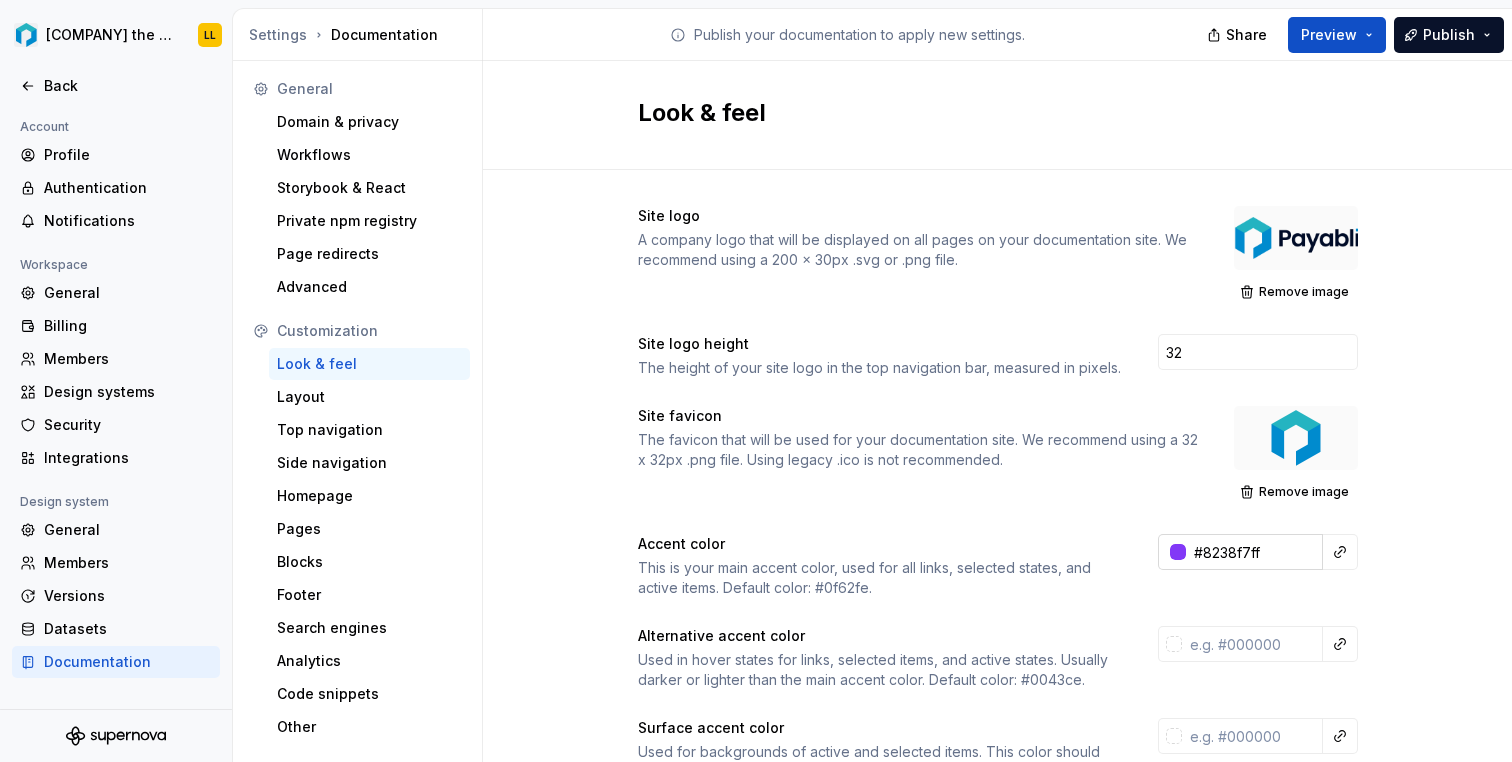 click at bounding box center [1178, 552] 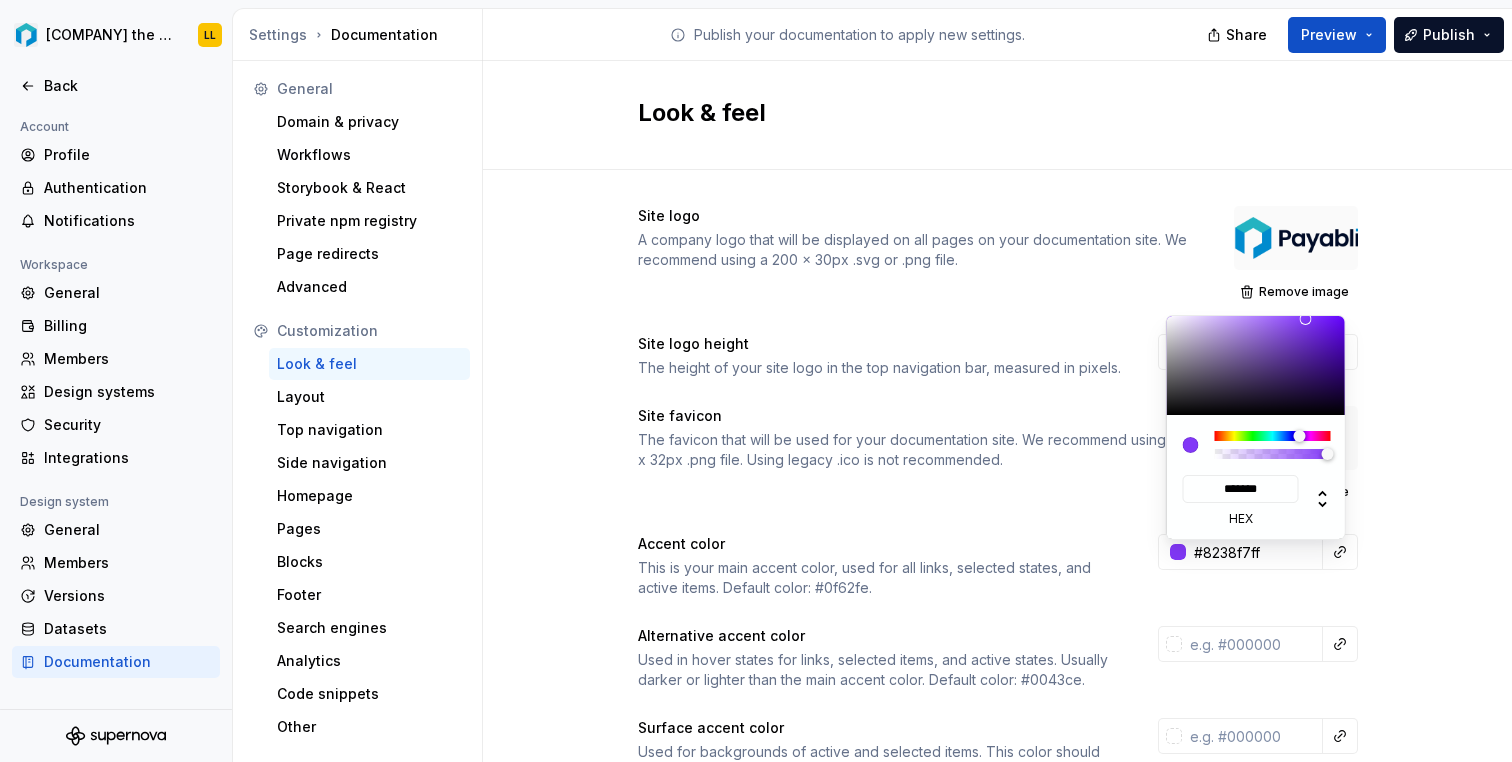 type on "#38A3F7" 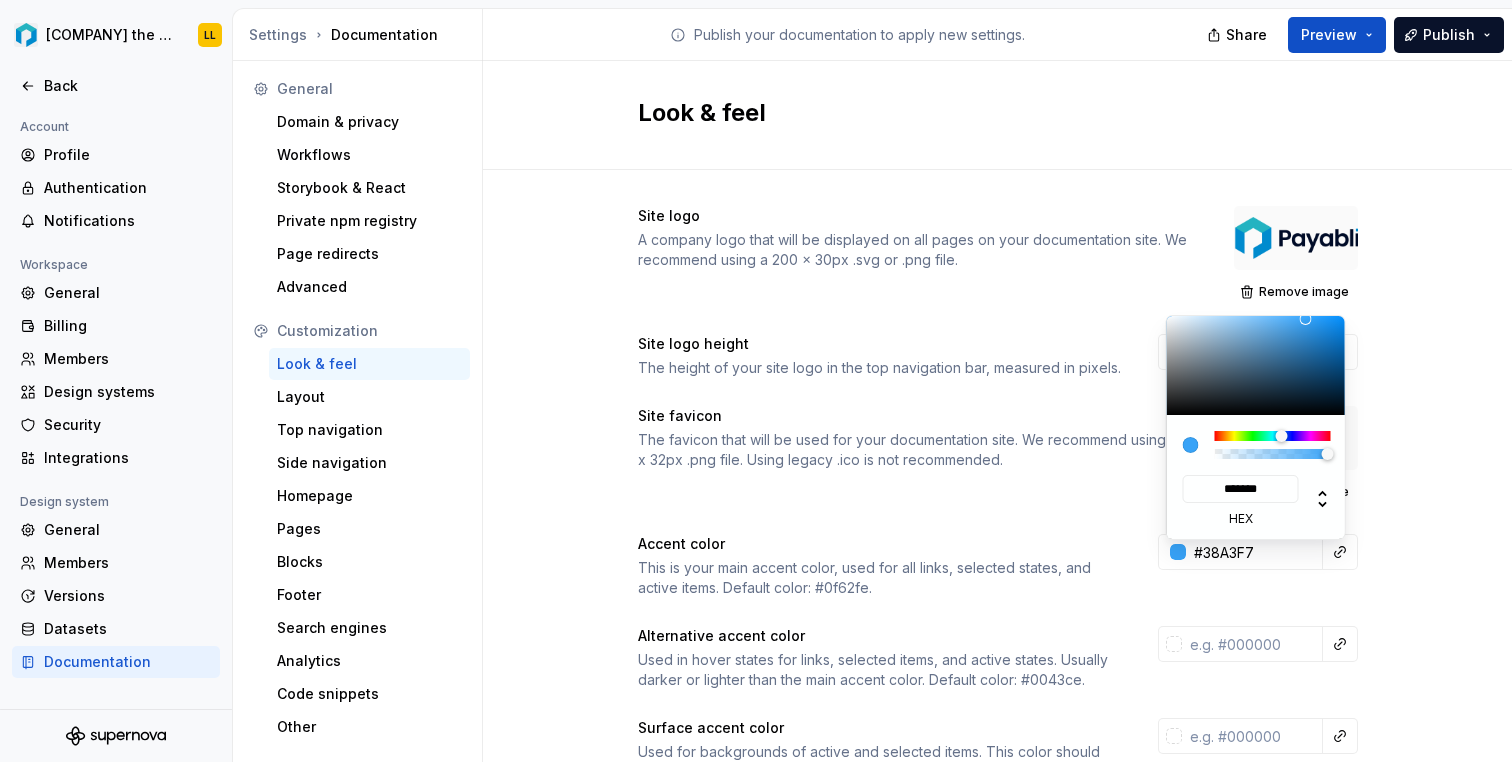 click at bounding box center [1273, 436] 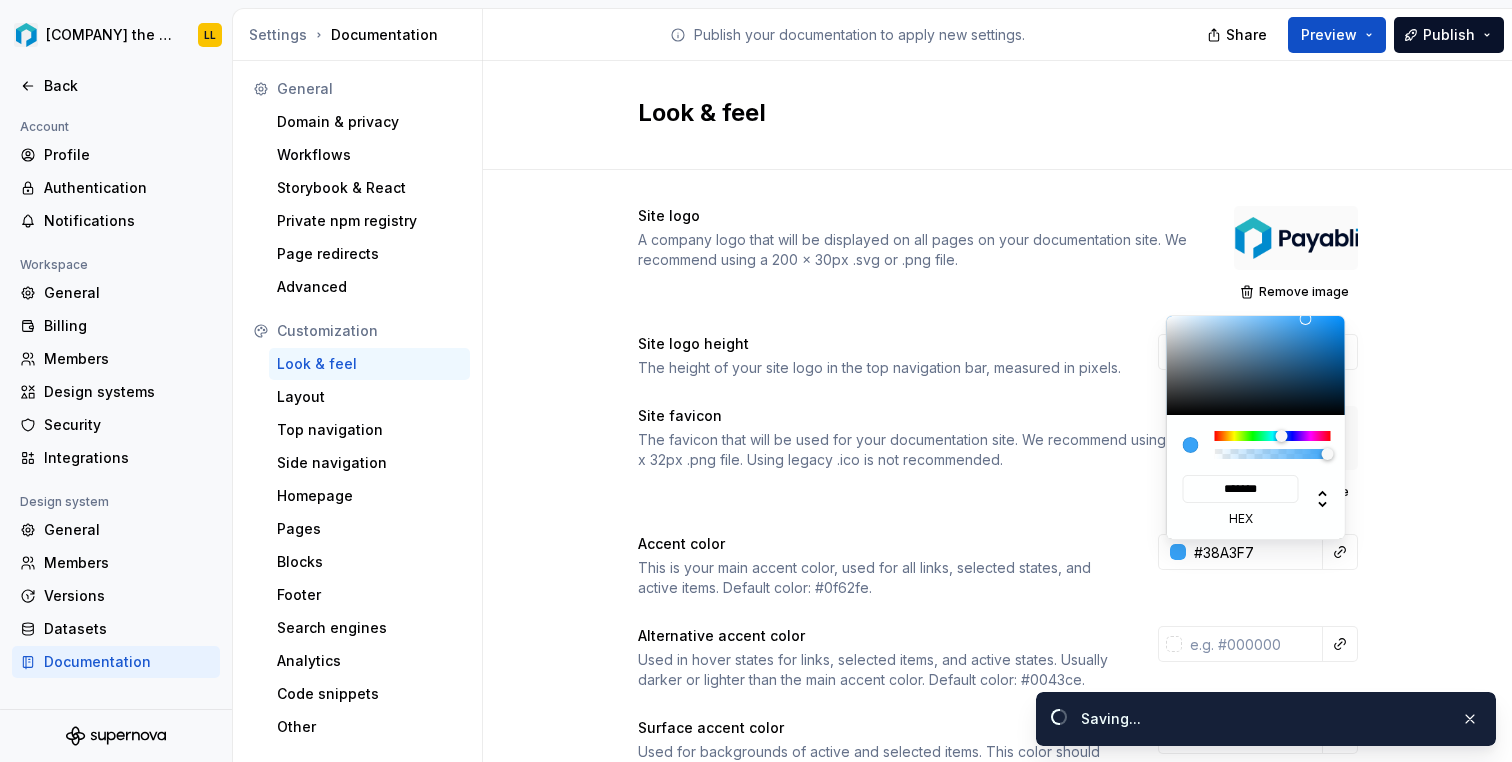 type on "#38a3f7ff" 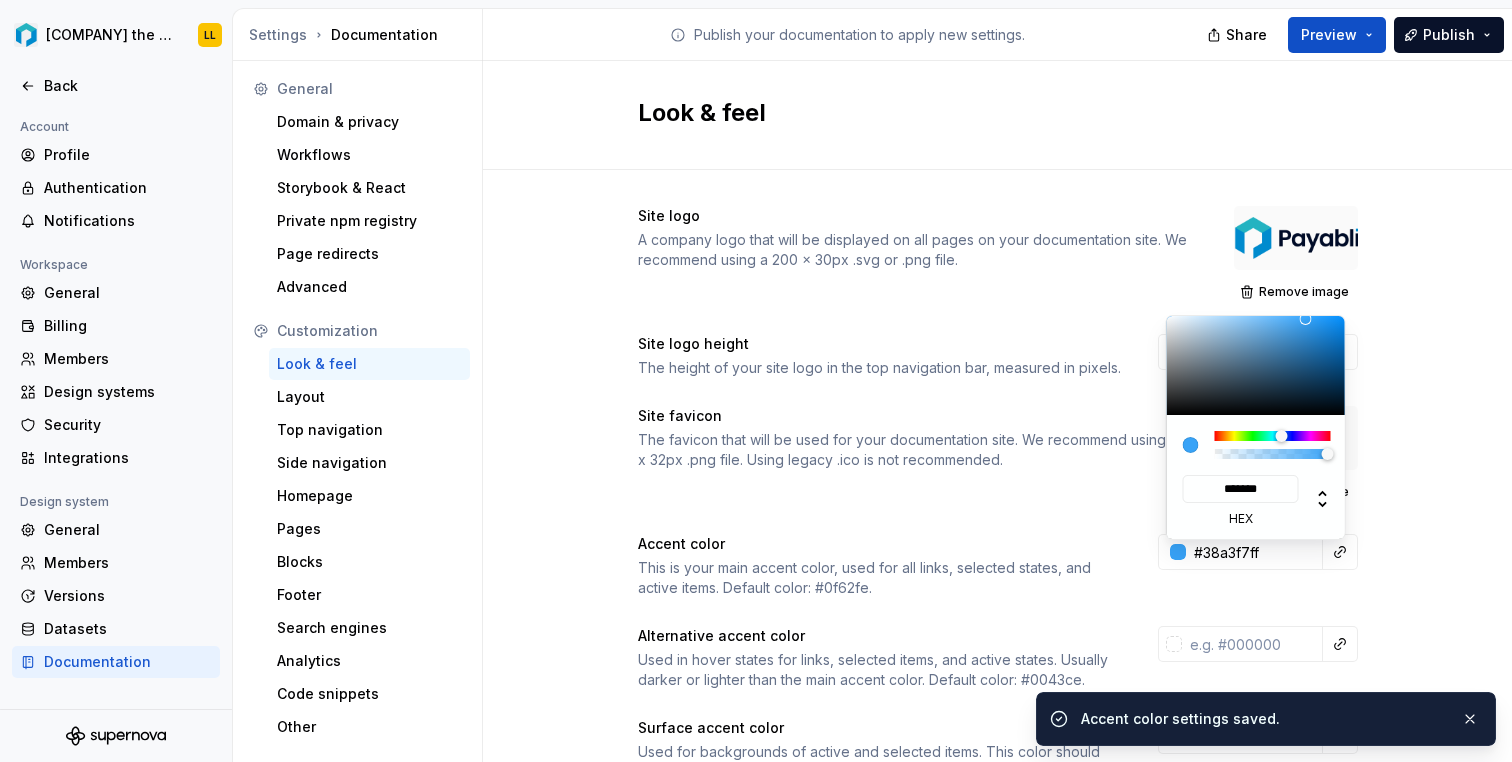 click on "[COMPANY] the [COMPANY] Design System LL Home Documentation Analytics Code automation Design system data Design tokens Components Assets Storybook stories Data sources Current plan : Free Upgrade plan Notifications Search ⌘K Invite team Settings Contact support Help Documentation LL Share Preview Publish Pages Add
Accessibility guide for tree Page tree.
Navigate the tree with the arrow keys. Common tree hotkeys apply. Further keybindings are available:
enter to execute primary action on focused item
f2 to start renaming the focused item
escape to abort renaming an item
control+d to start dragging selected items
Introduction Foundations Design tokens Color Typography Spacing Radius Elevation (Shadows) Motion Iconography Themes/Modes Components Untitled page Button LL Inputs Checkbox Radio Dropdown Modal Tooltip Badge Tag Accordion Changes Introduction Foundations / Design tokens Foundations / Color Foundations / Typography /" at bounding box center (756, 381) 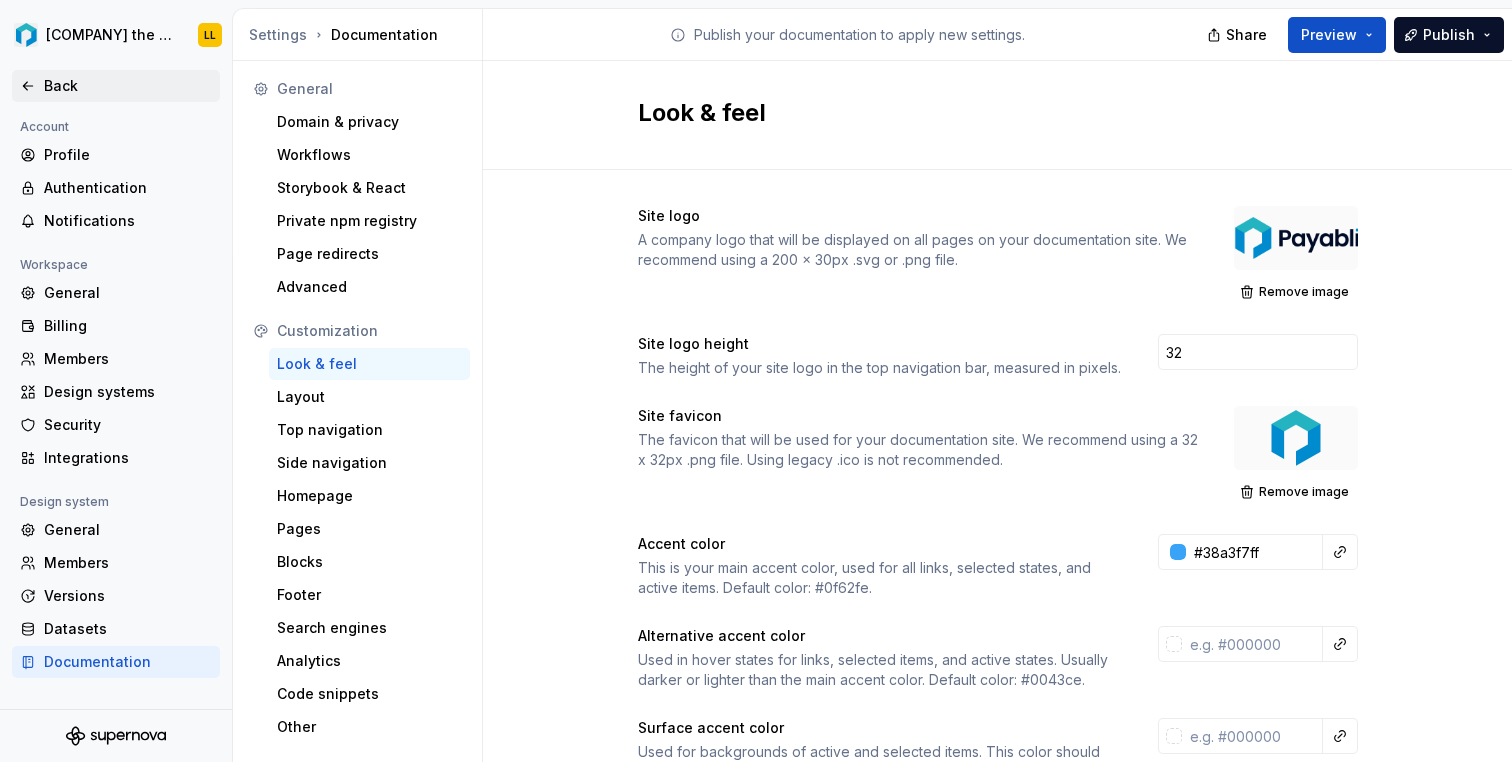 click on "[COMPANY] the [COMPANY] Design System LL Home Documentation Analytics Code automation Design system data Design tokens Components Assets Storybook stories Data sources Current plan : Free Upgrade plan Notifications Search ⌘K Invite team Settings Contact support Help Documentation LL Share Preview Publish Pages Add
Accessibility guide for tree Page tree.
Navigate the tree with the arrow keys. Common tree hotkeys apply. Further keybindings are available:
enter to execute primary action on focused item
f2 to start renaming the focused item
escape to abort renaming an item
control+d to start dragging selected items
Introduction Foundations Design tokens Color Typography Spacing Radius Elevation (Shadows) Motion Iconography Themes/Modes Components Untitled page Button LL Inputs Checkbox Radio Dropdown Modal Tooltip Badge Tag Accordion Changes Introduction Foundations / Design tokens Foundations / Color Foundations / Typography /" at bounding box center (756, 381) 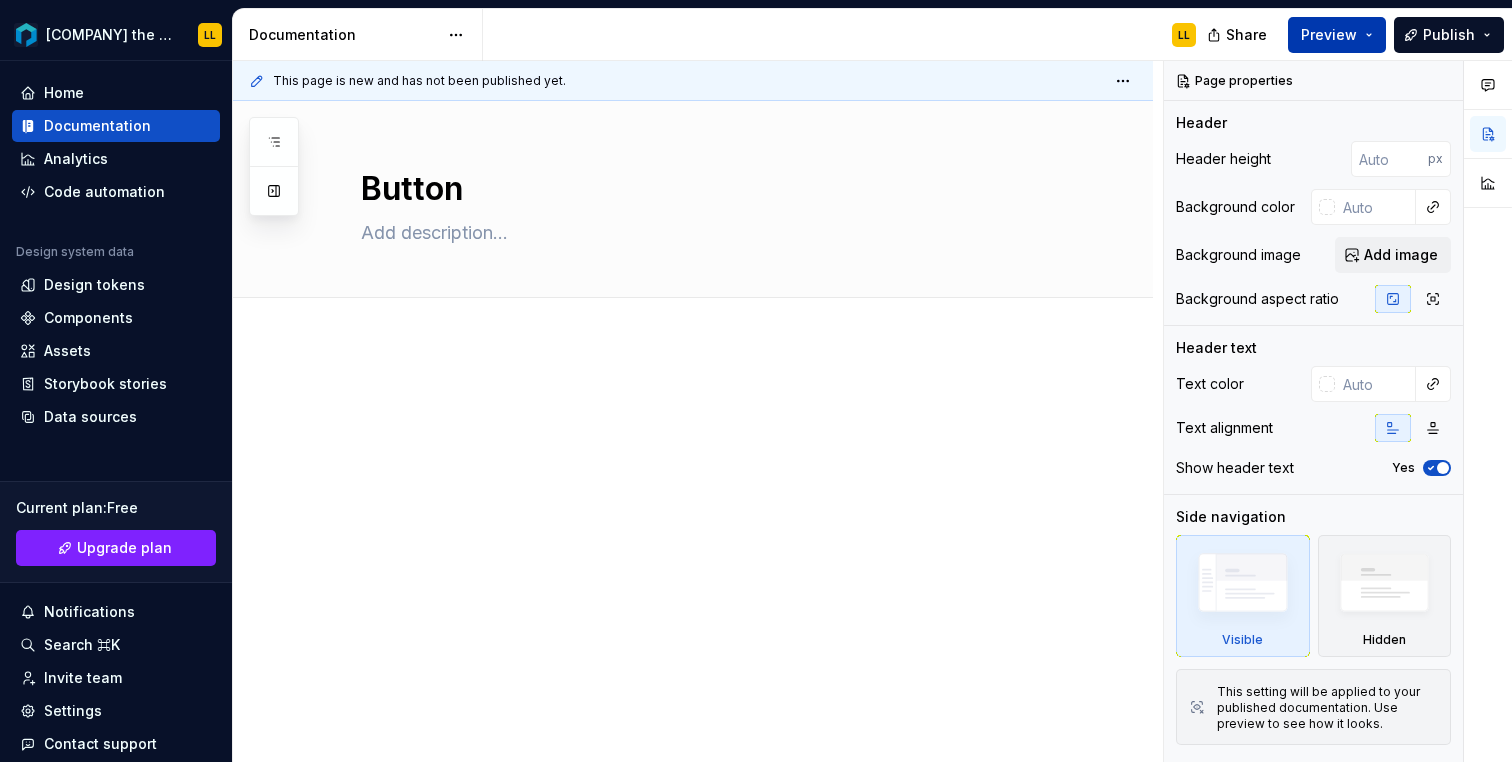 click on "Preview" at bounding box center (1337, 35) 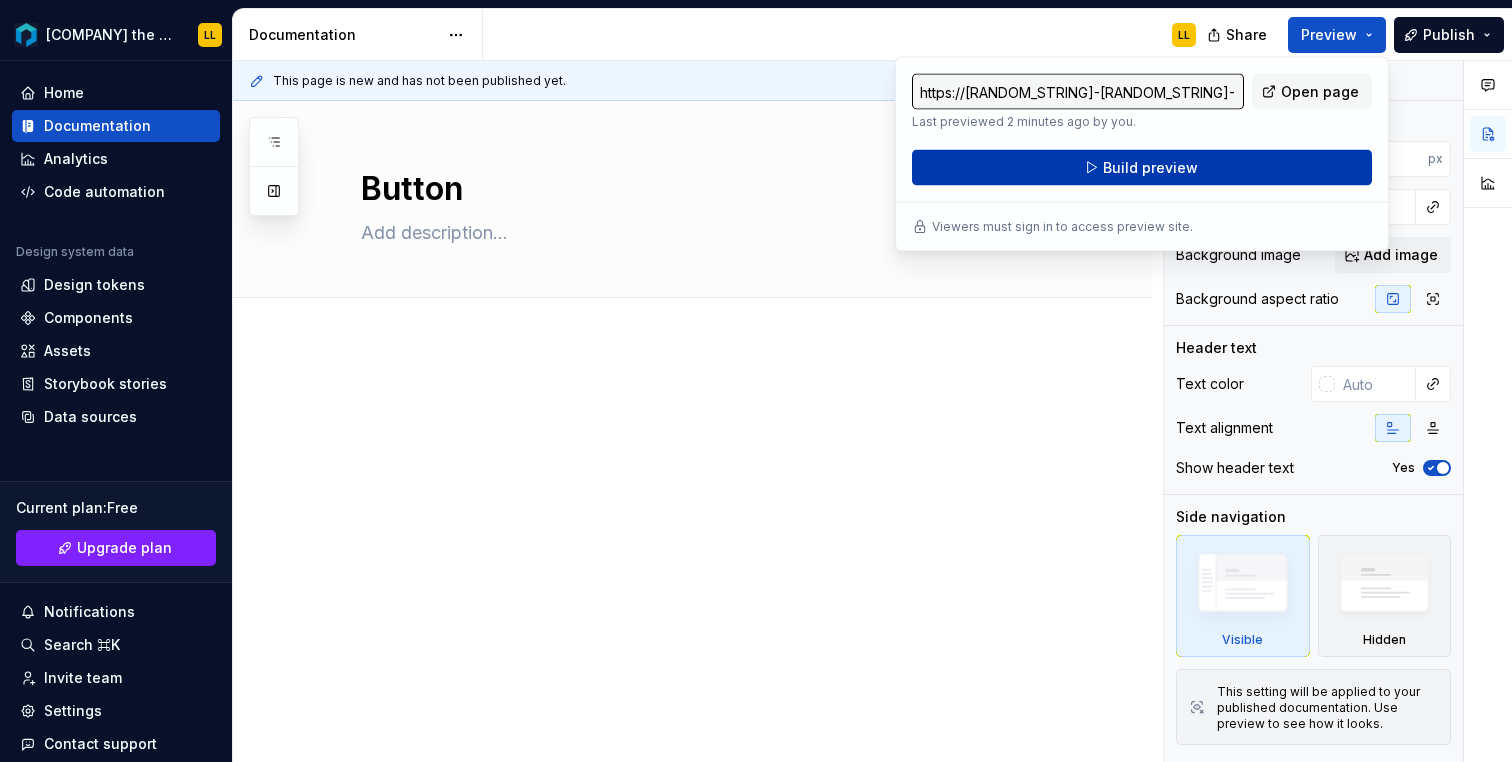 click on "Build preview" at bounding box center (1150, 168) 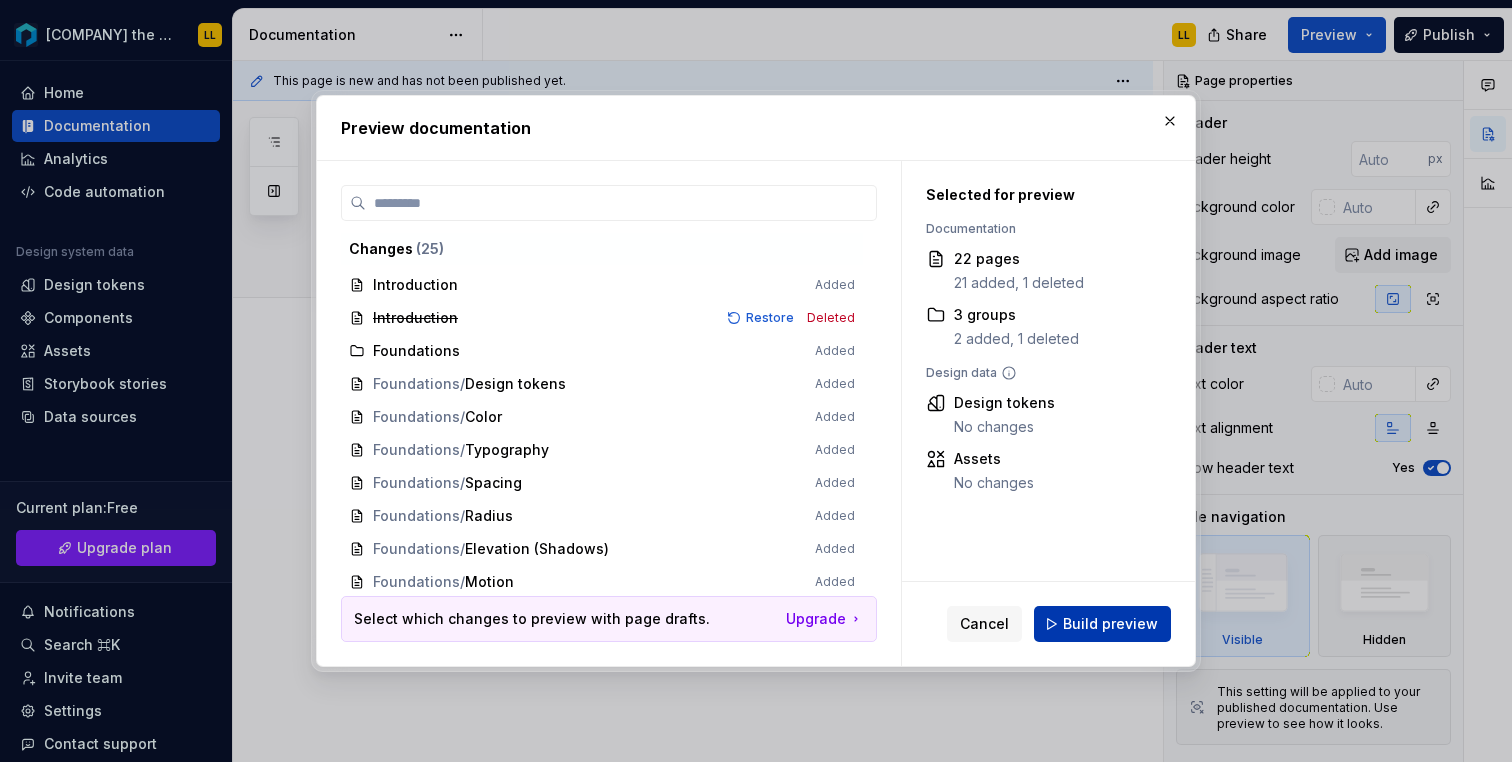 click on "Build preview" at bounding box center (1102, 624) 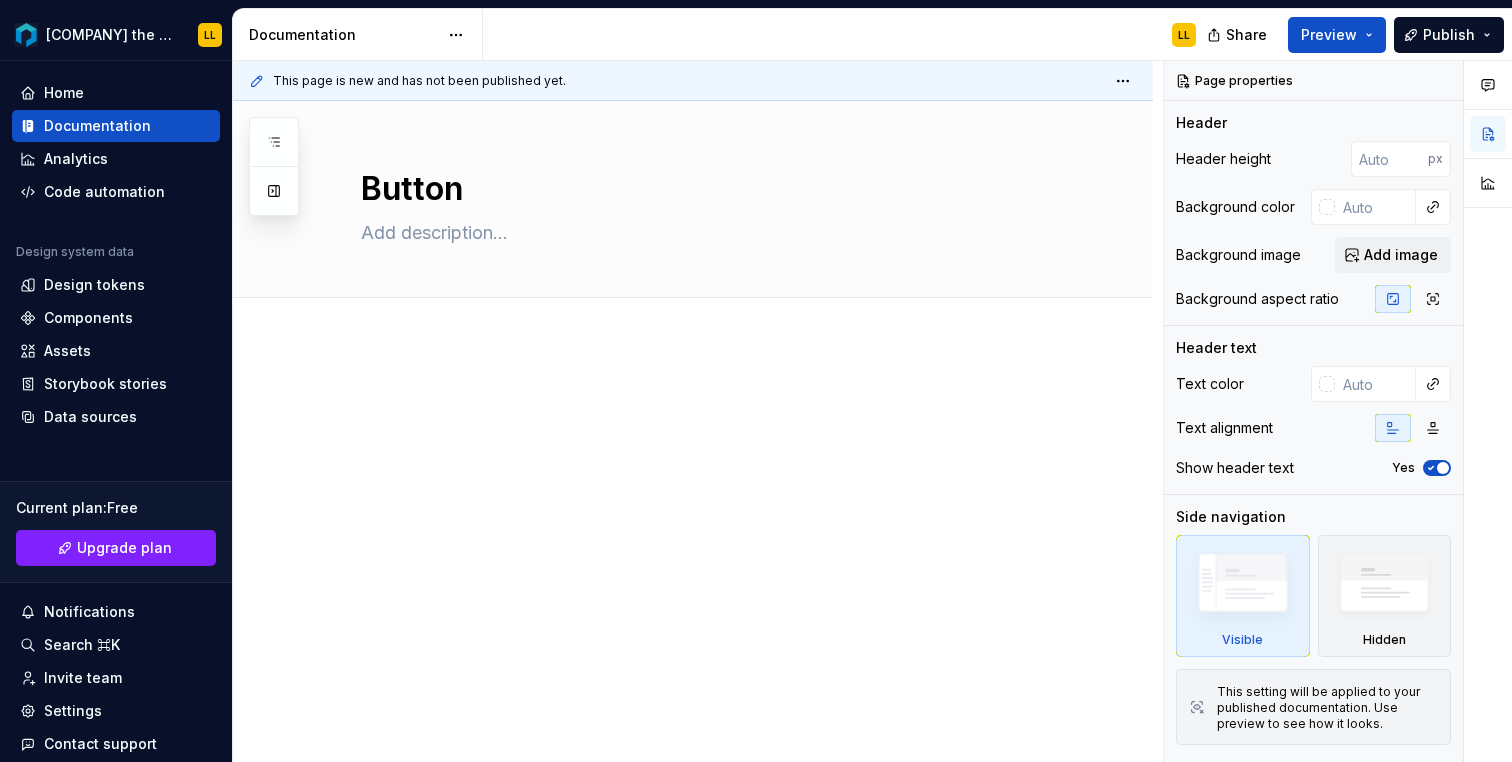 type on "*" 